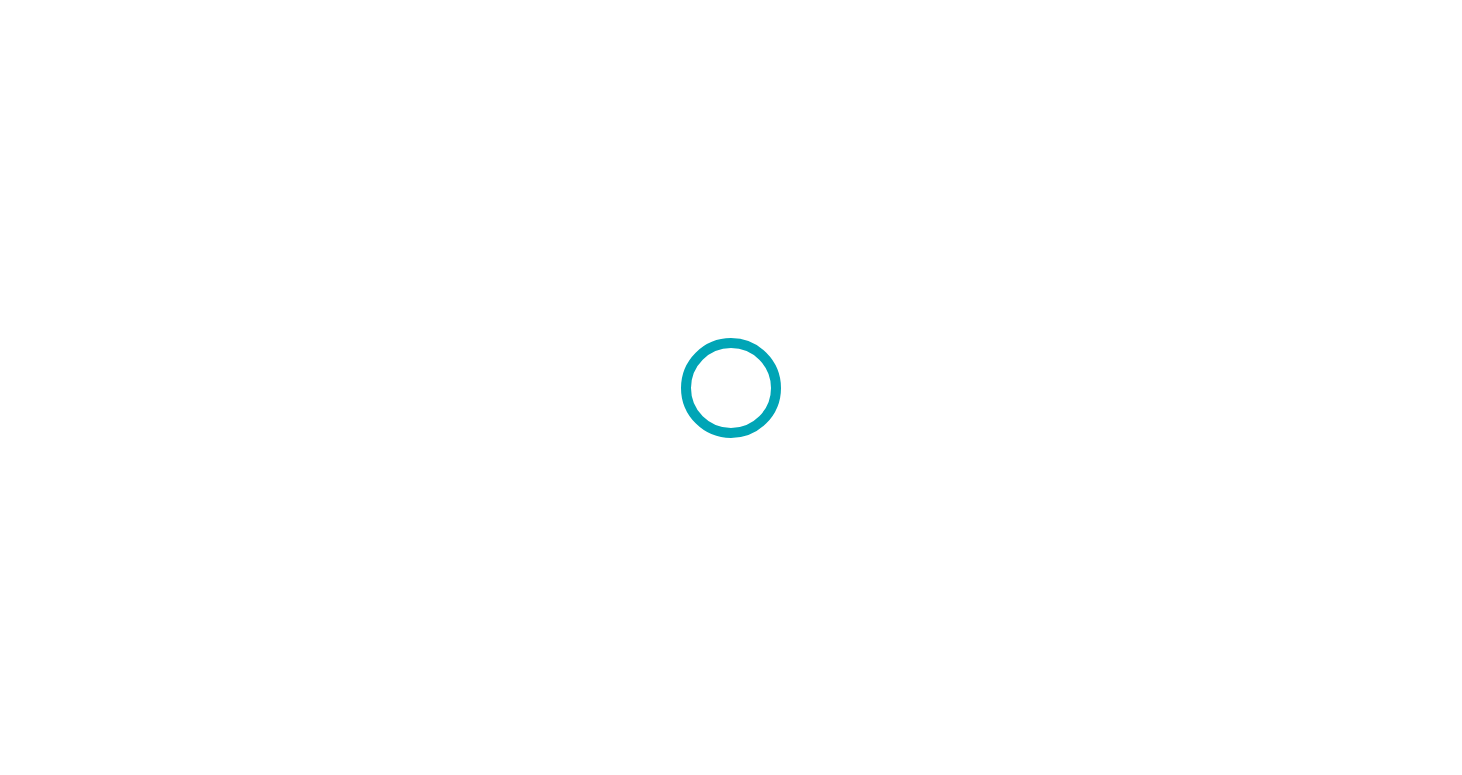 scroll, scrollTop: 0, scrollLeft: 0, axis: both 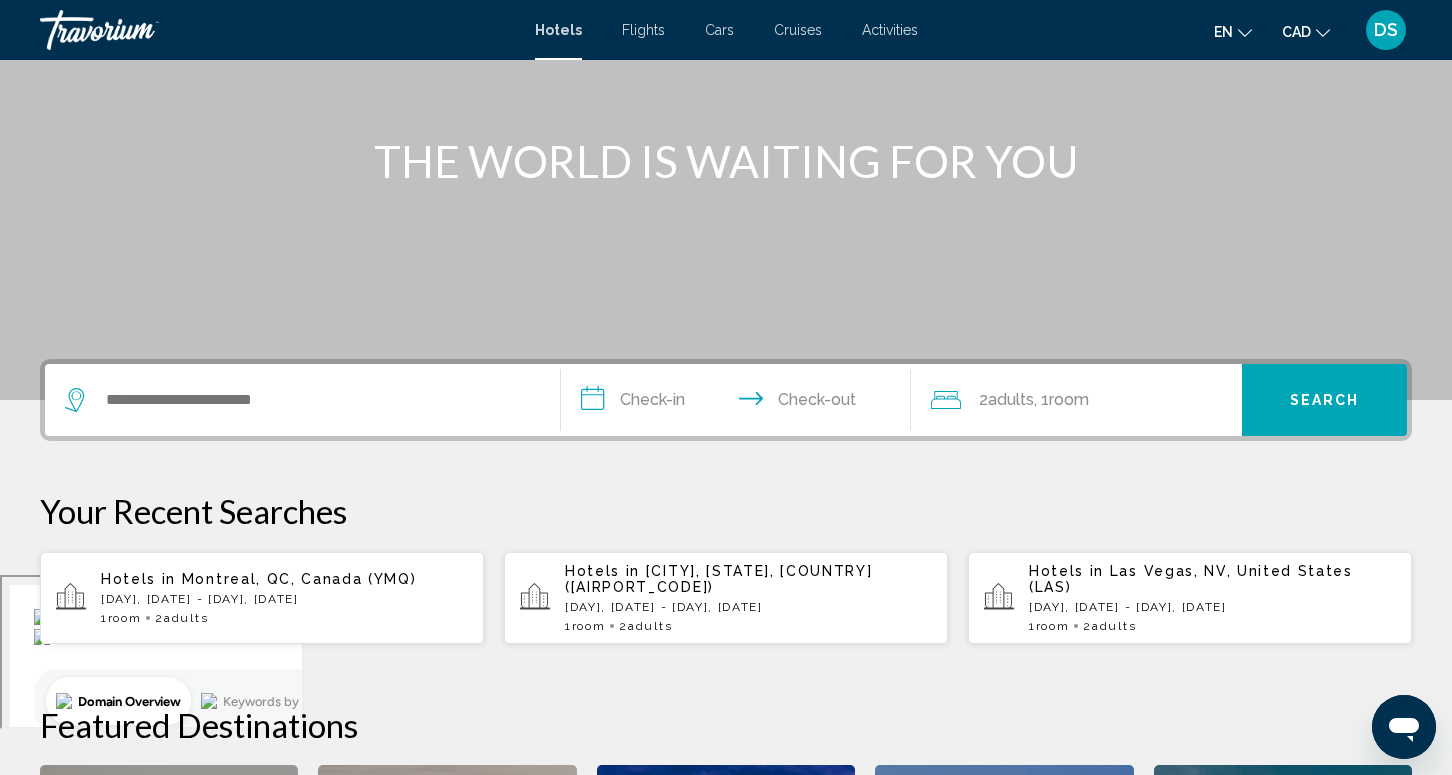click on "Montreal, QC, Canada (YMQ)" at bounding box center (299, 579) 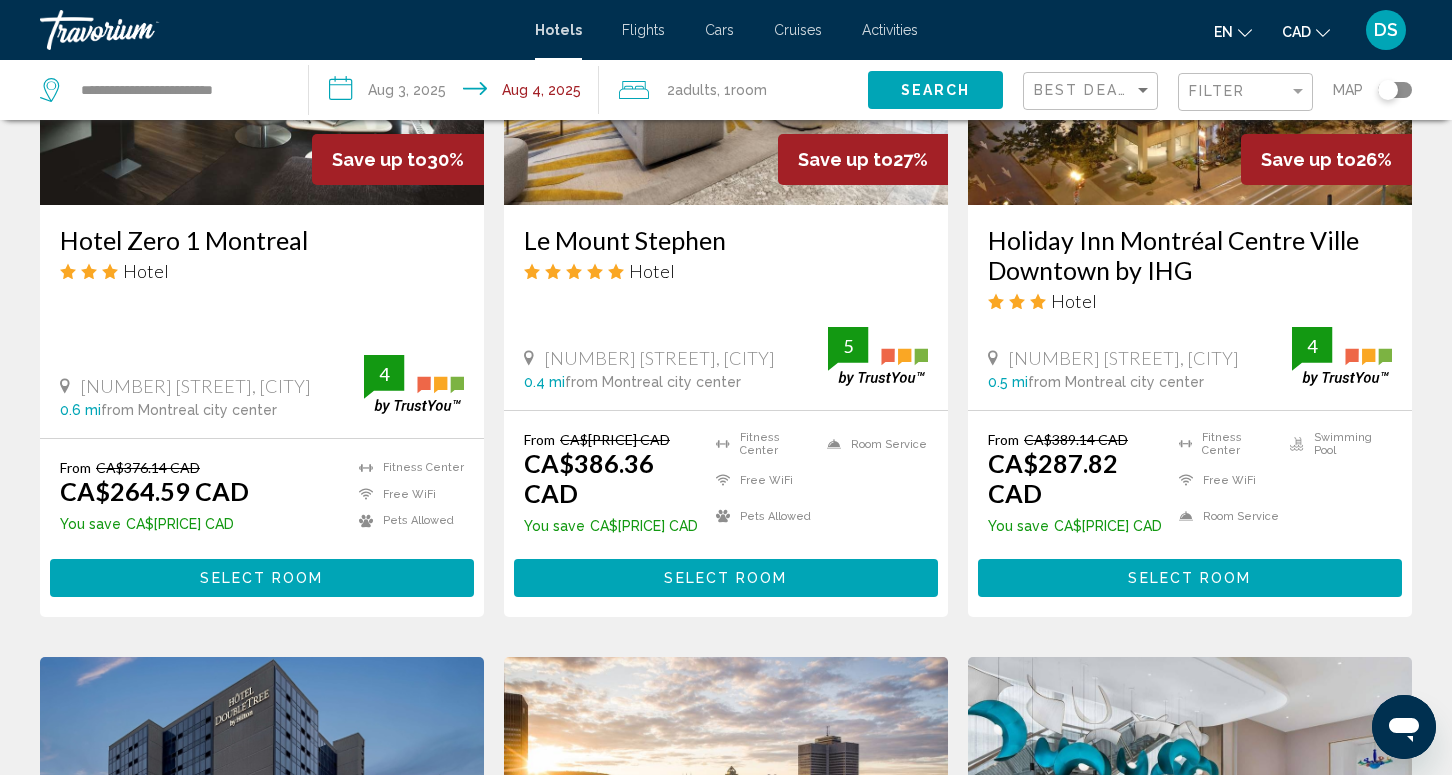 scroll, scrollTop: 1066, scrollLeft: 0, axis: vertical 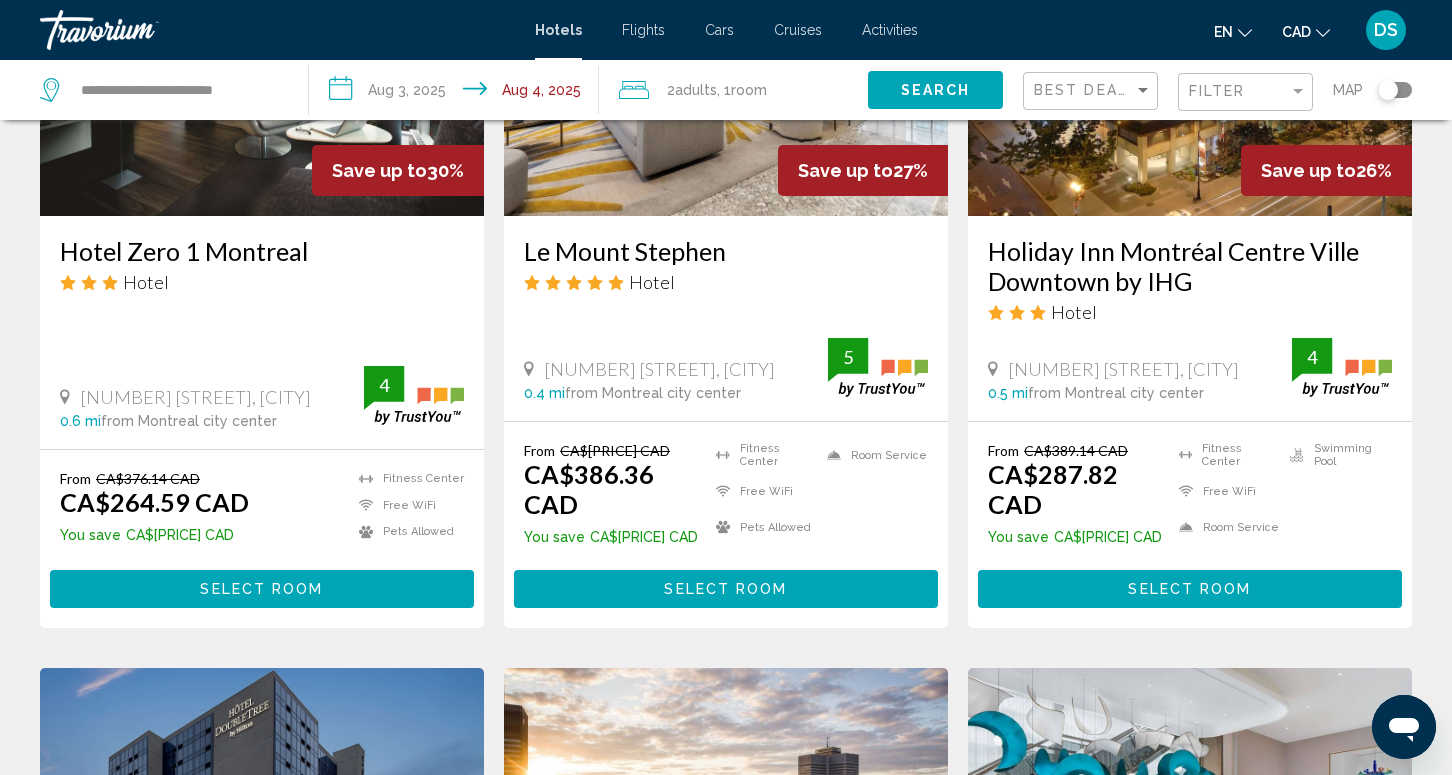 click 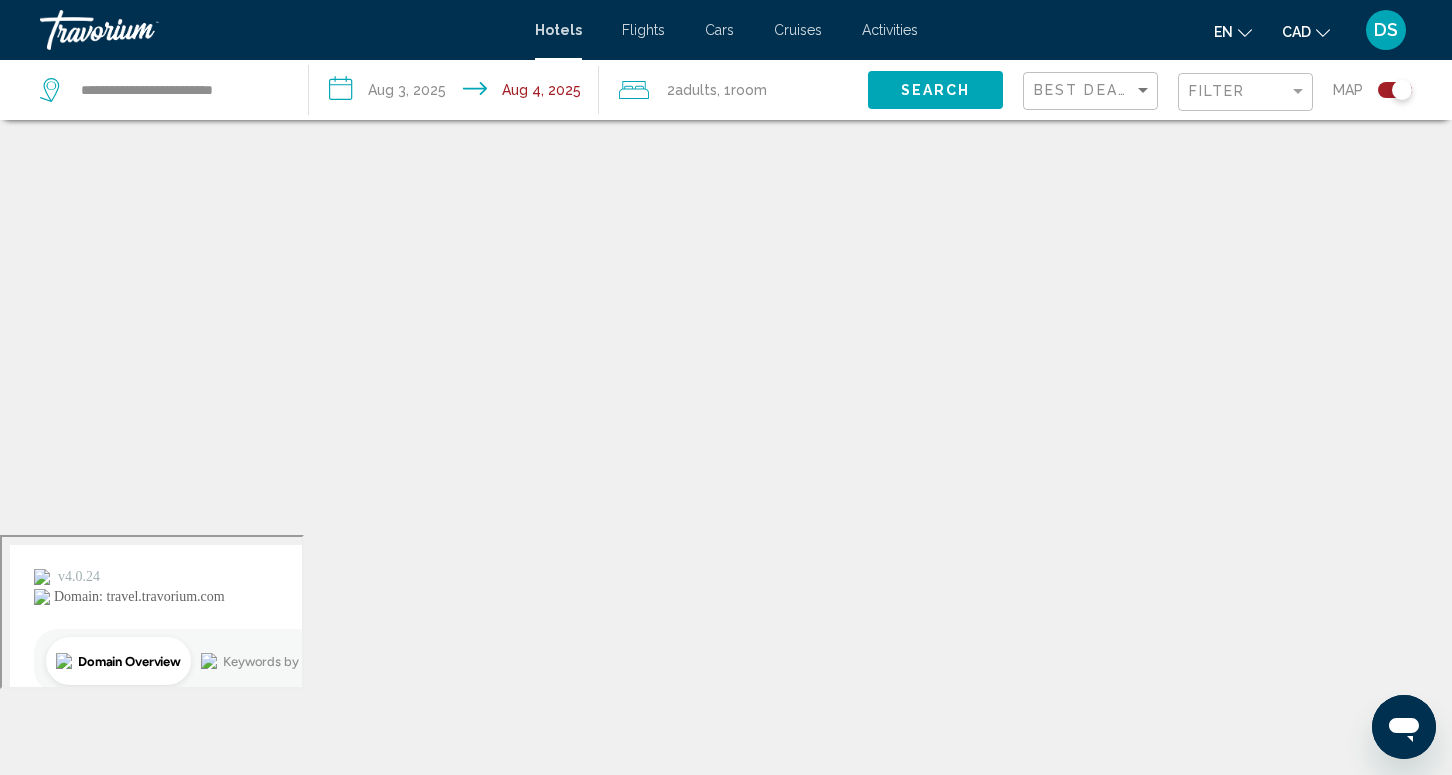 scroll, scrollTop: 120, scrollLeft: 0, axis: vertical 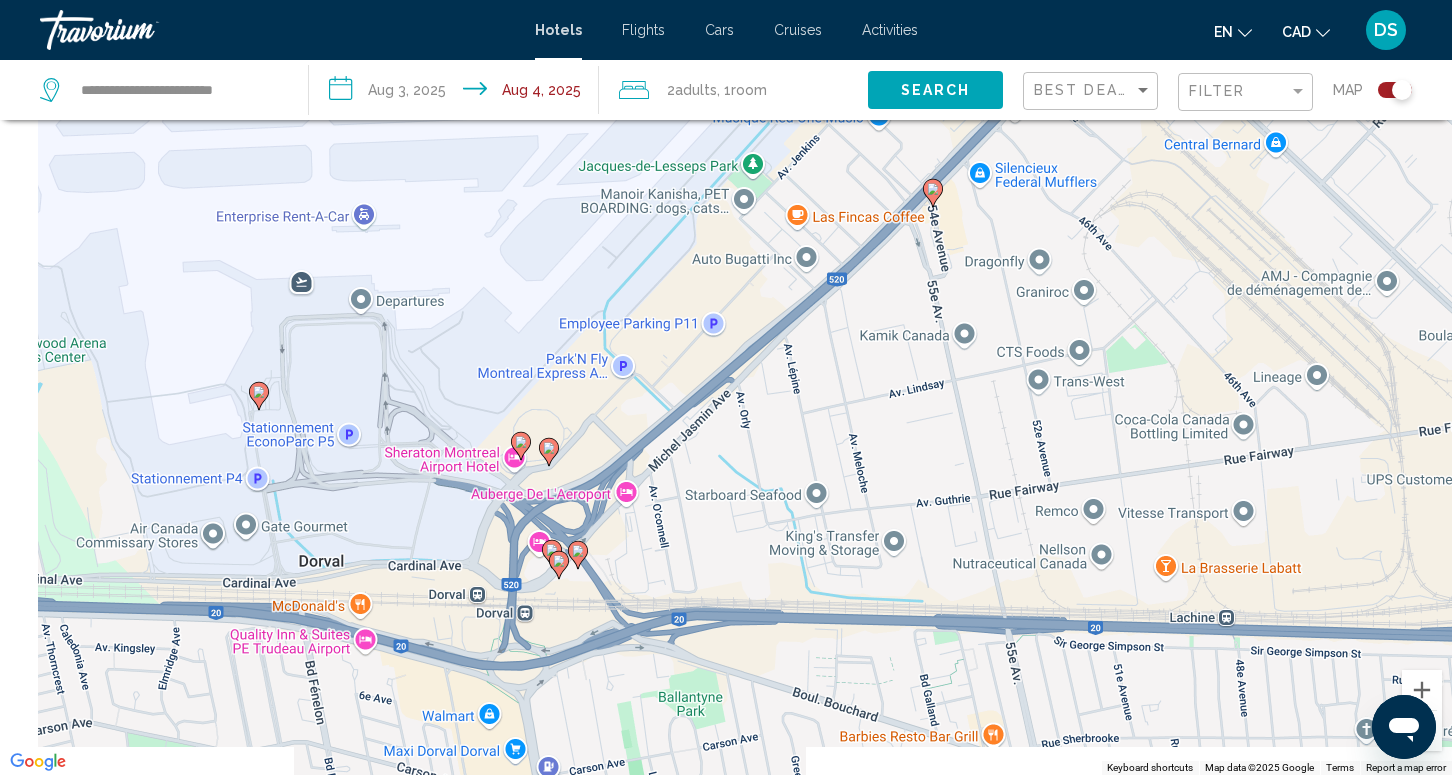 drag, startPoint x: 529, startPoint y: 548, endPoint x: 664, endPoint y: 394, distance: 204.79501 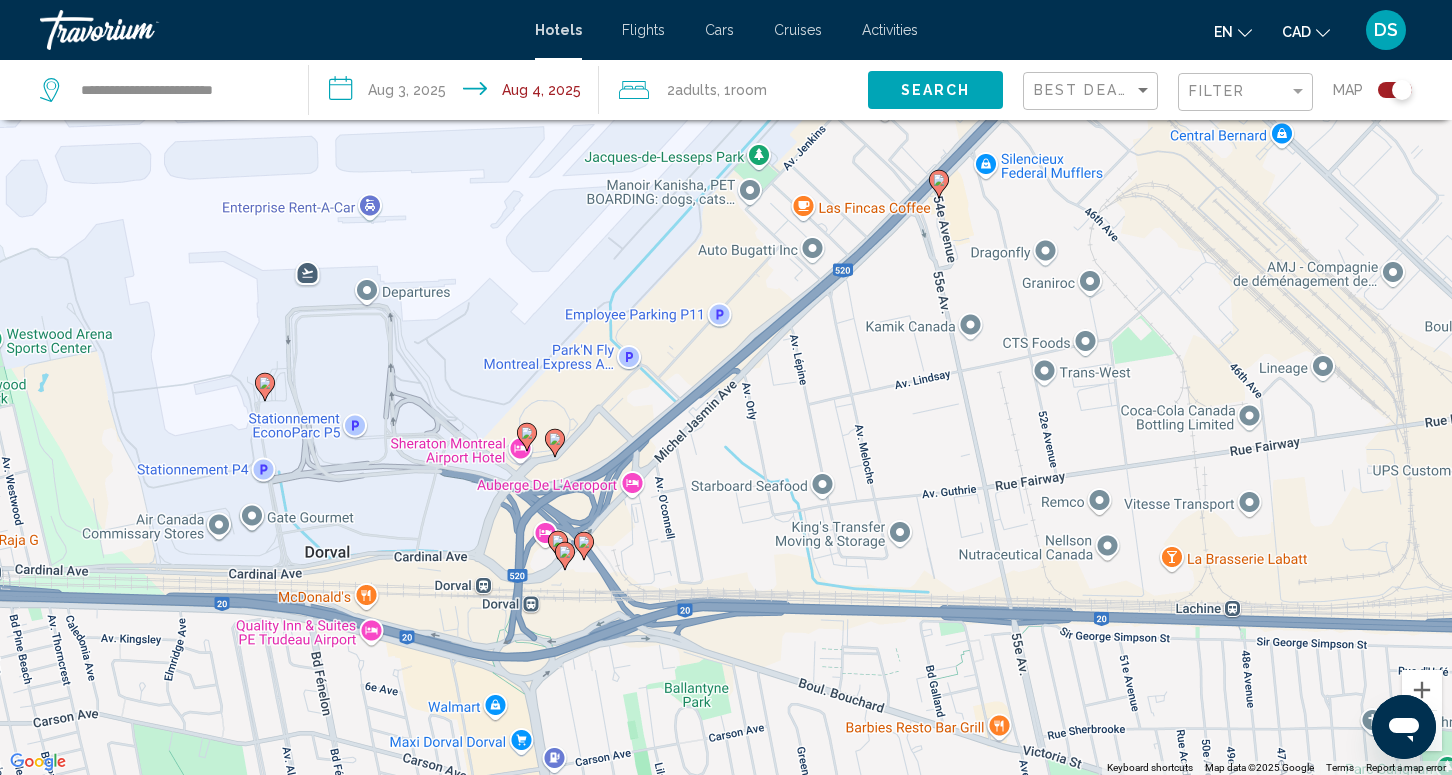click 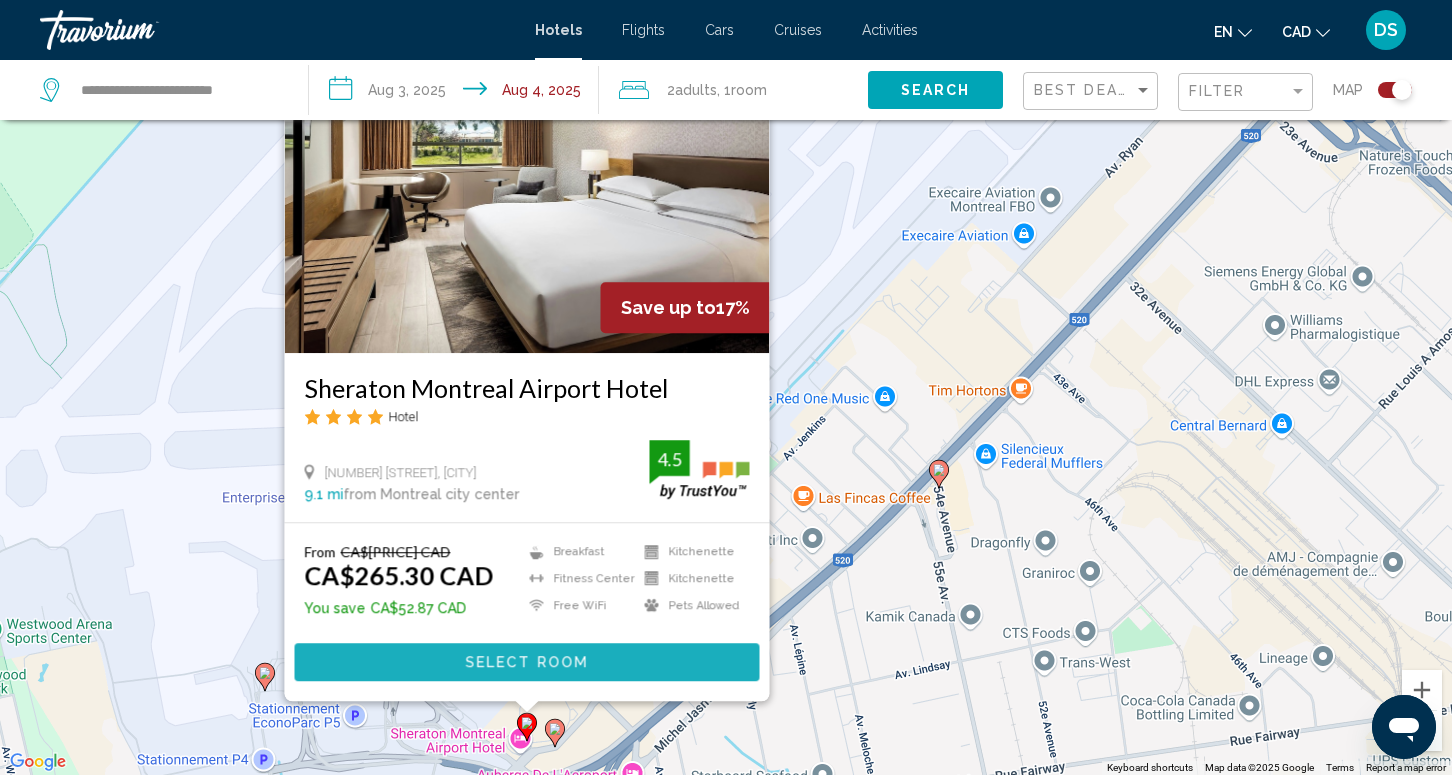 click on "Select Room" at bounding box center (526, 663) 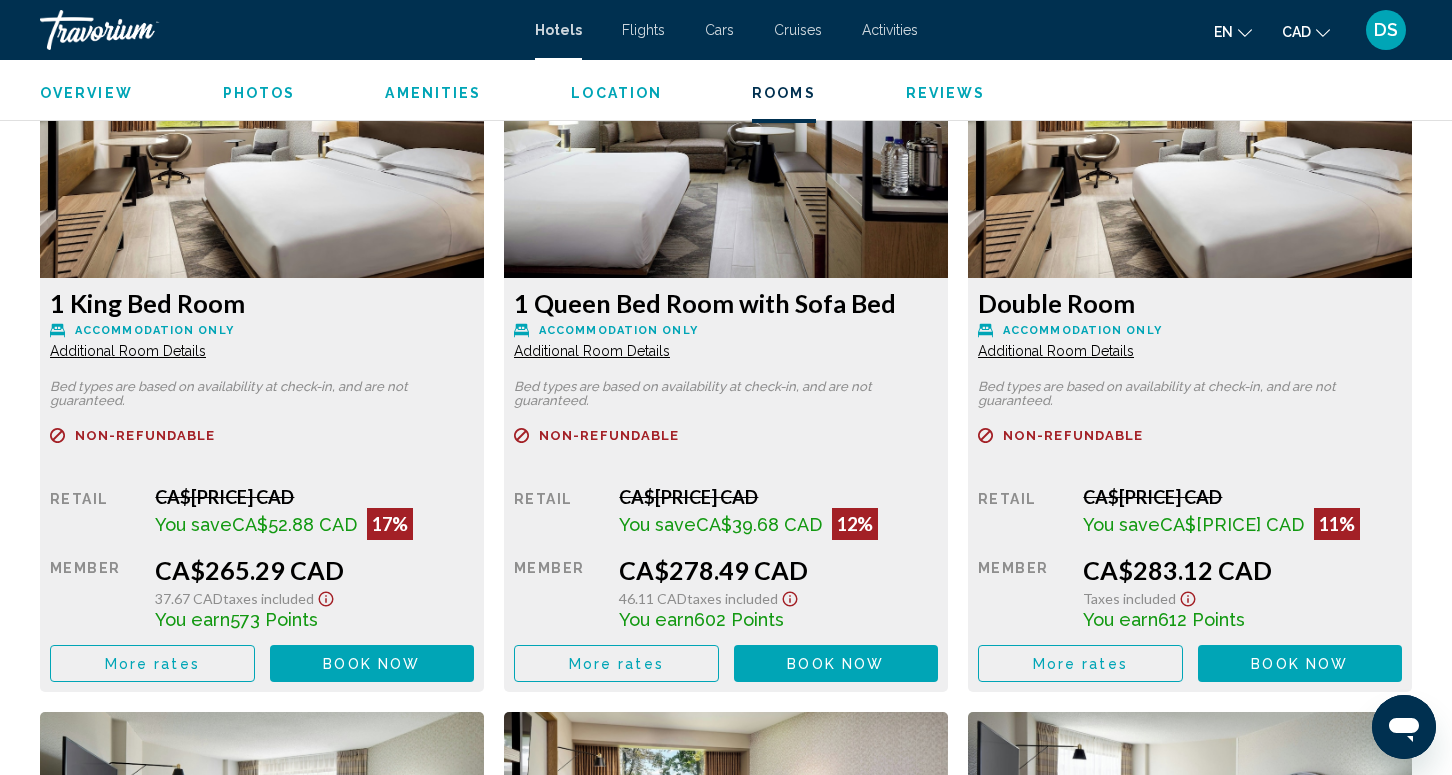 scroll, scrollTop: 2800, scrollLeft: 0, axis: vertical 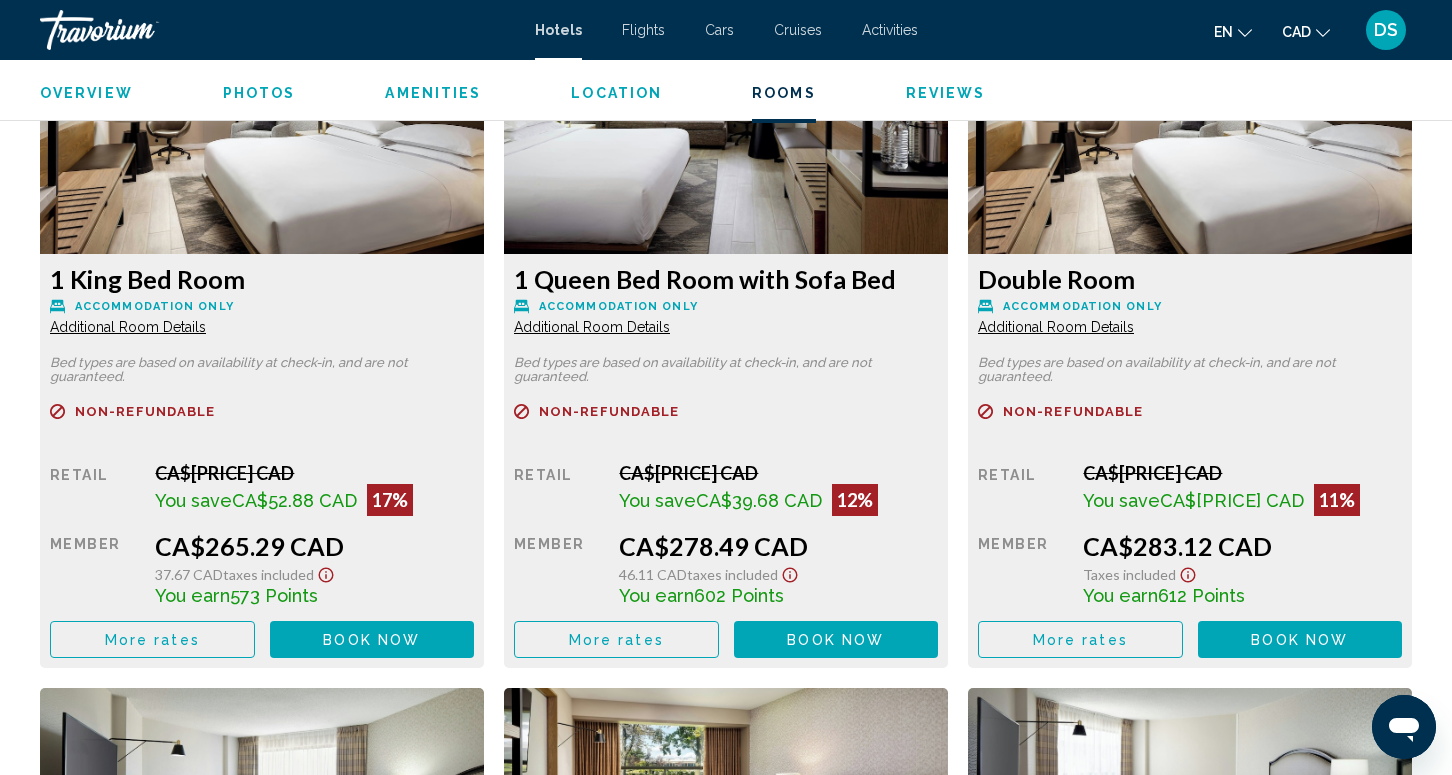 click on "Book now" at bounding box center [371, 640] 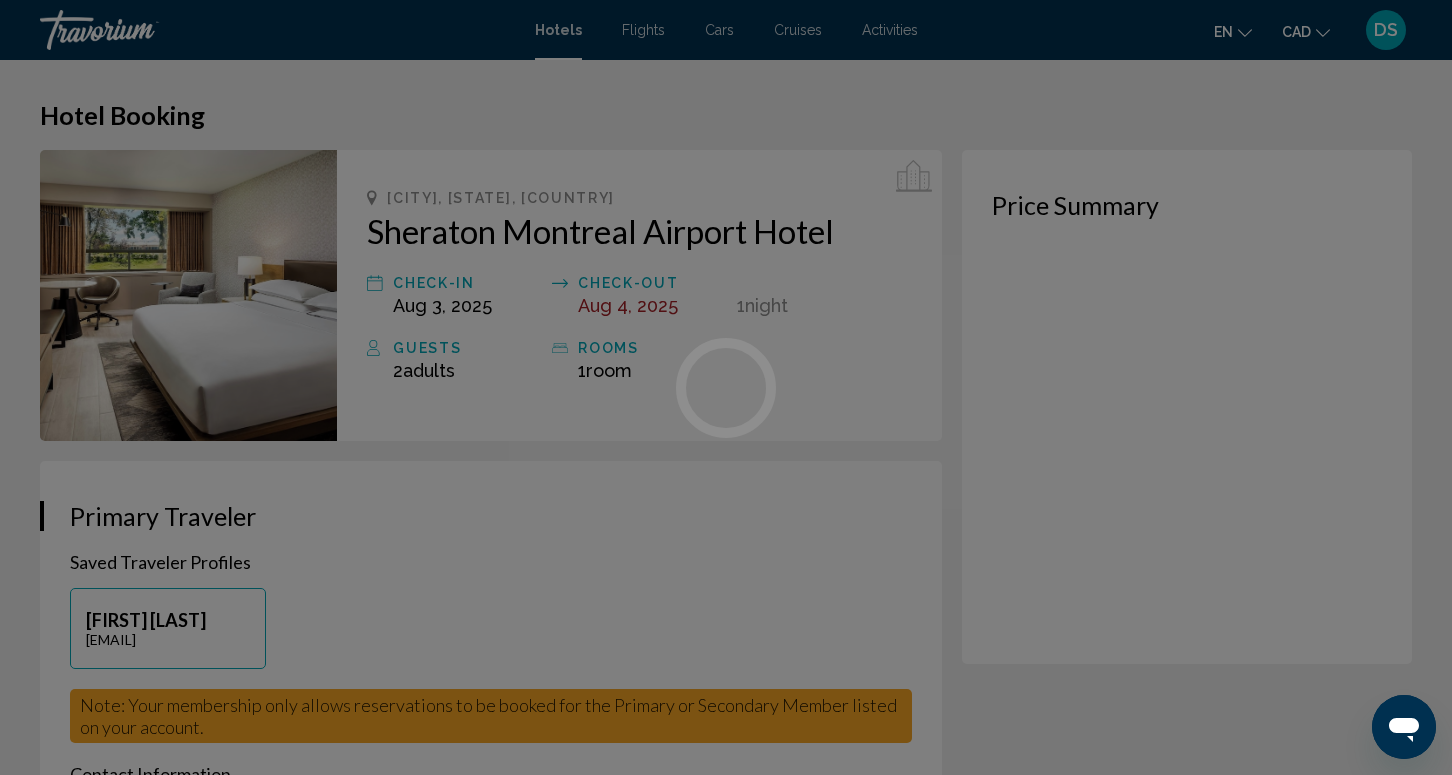 scroll, scrollTop: 266, scrollLeft: 0, axis: vertical 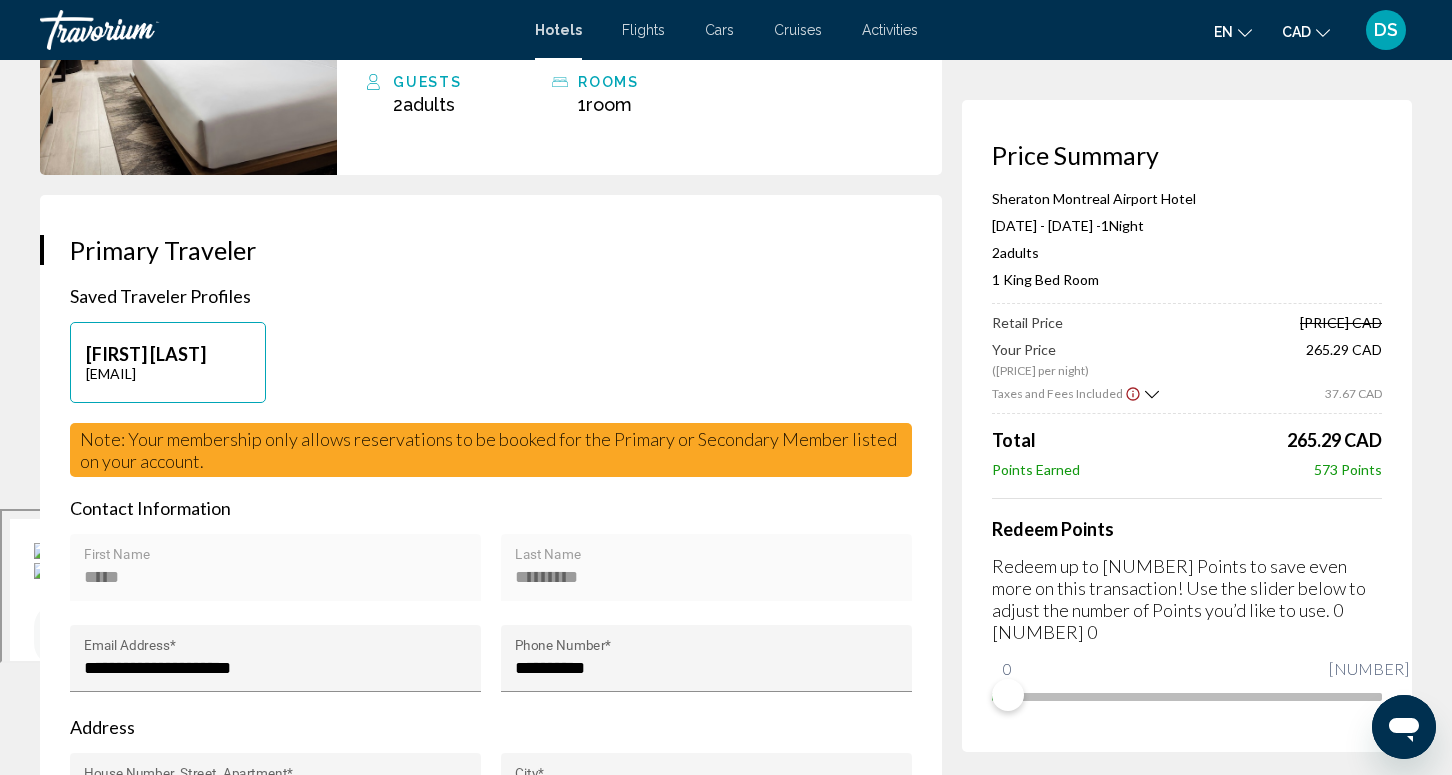 click on "[EMAIL]" at bounding box center (168, 373) 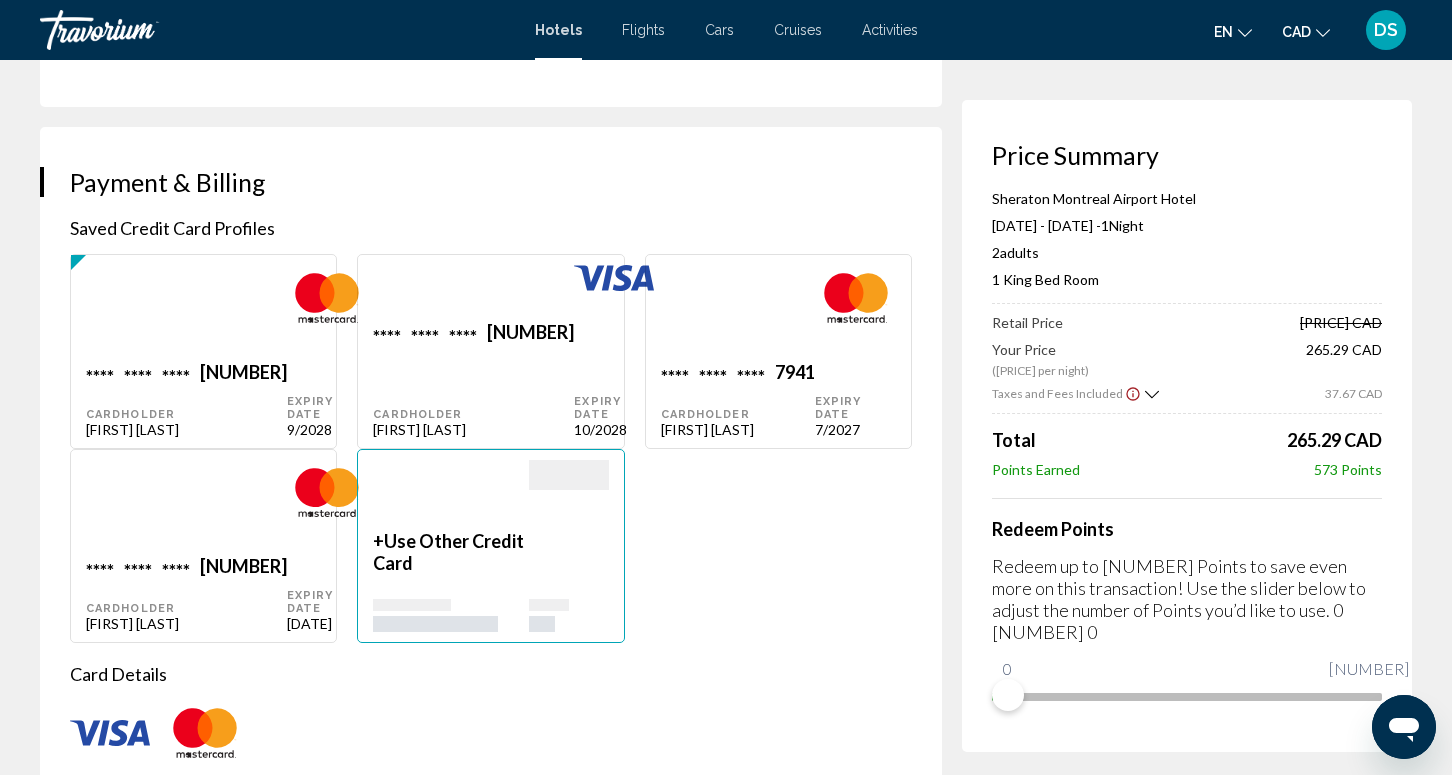 scroll, scrollTop: 1400, scrollLeft: 0, axis: vertical 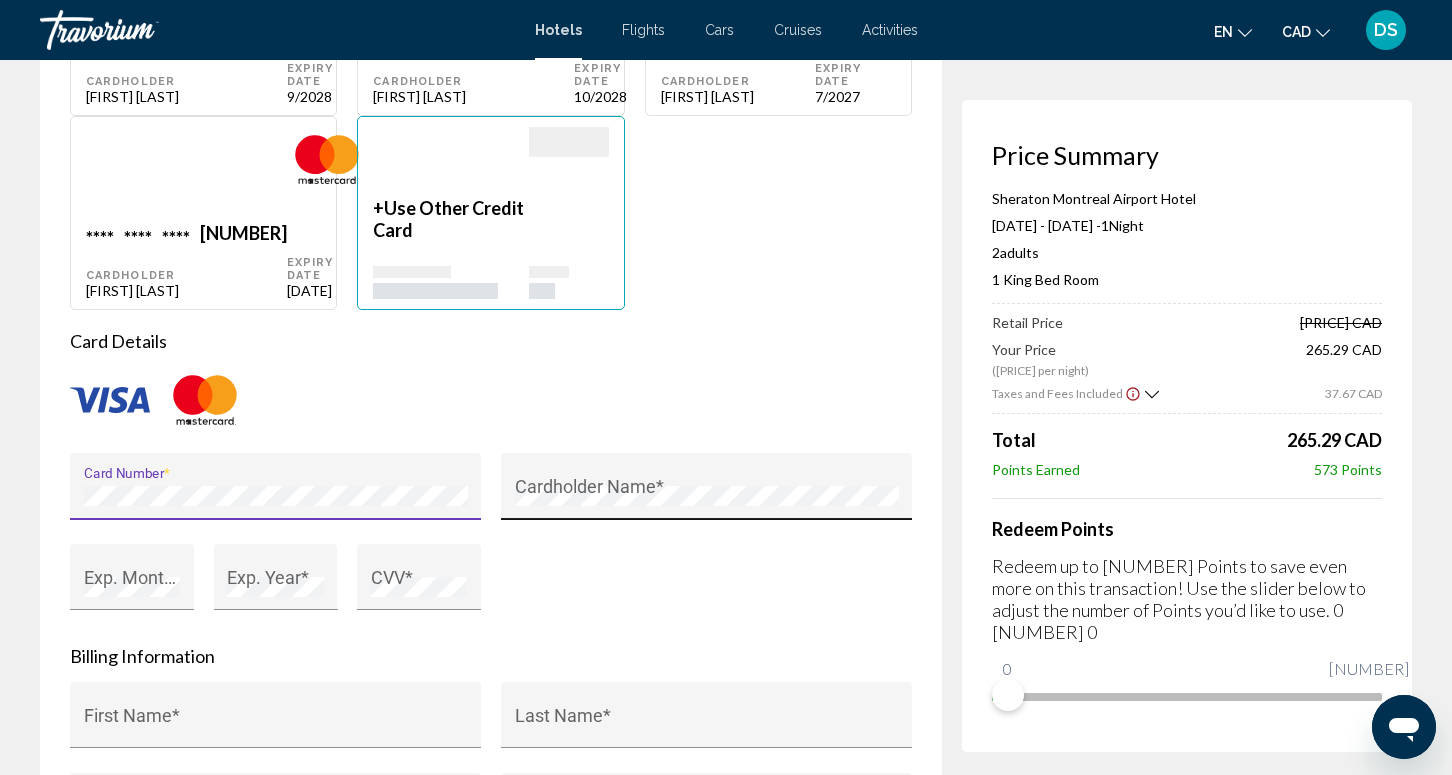 click on "Cardholder Name  *" at bounding box center (707, 492) 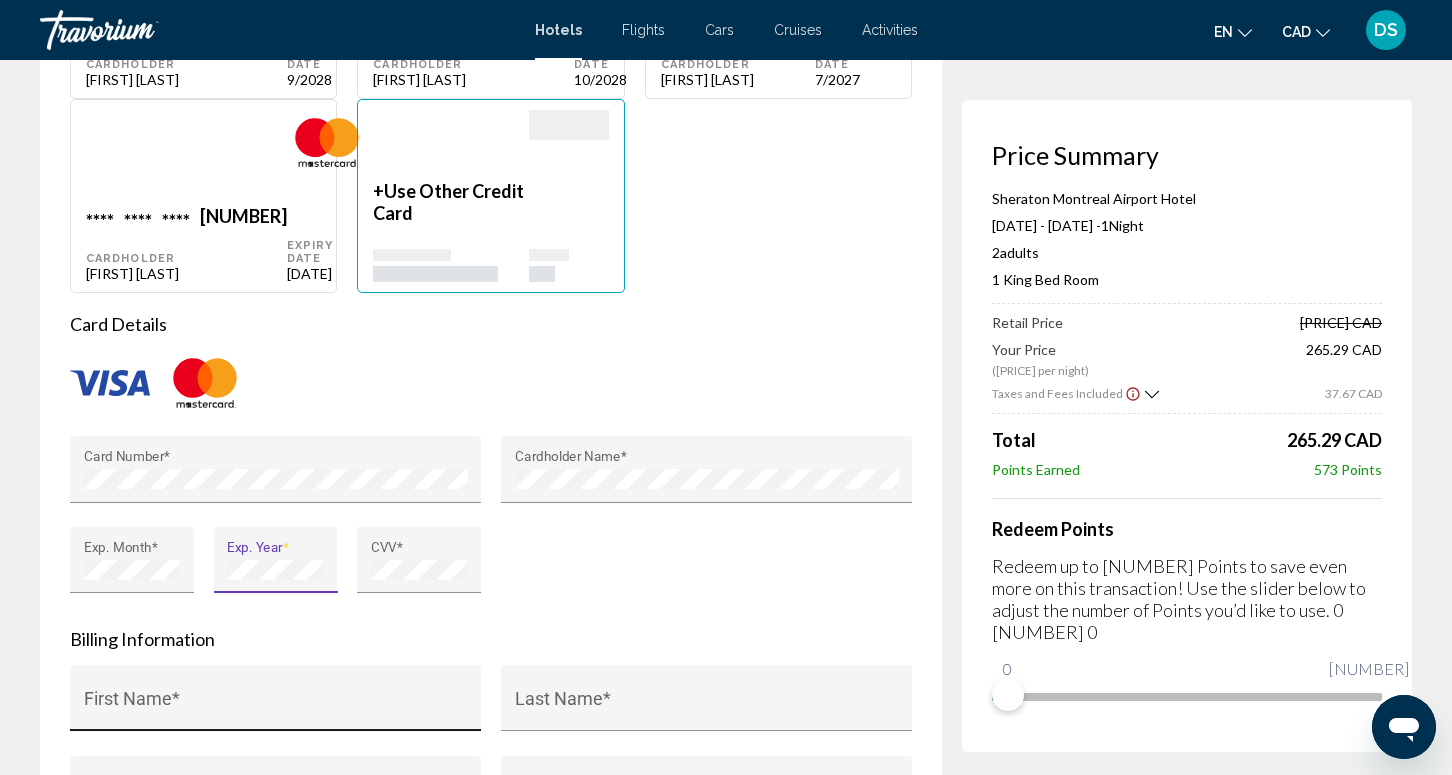 scroll, scrollTop: 1933, scrollLeft: 0, axis: vertical 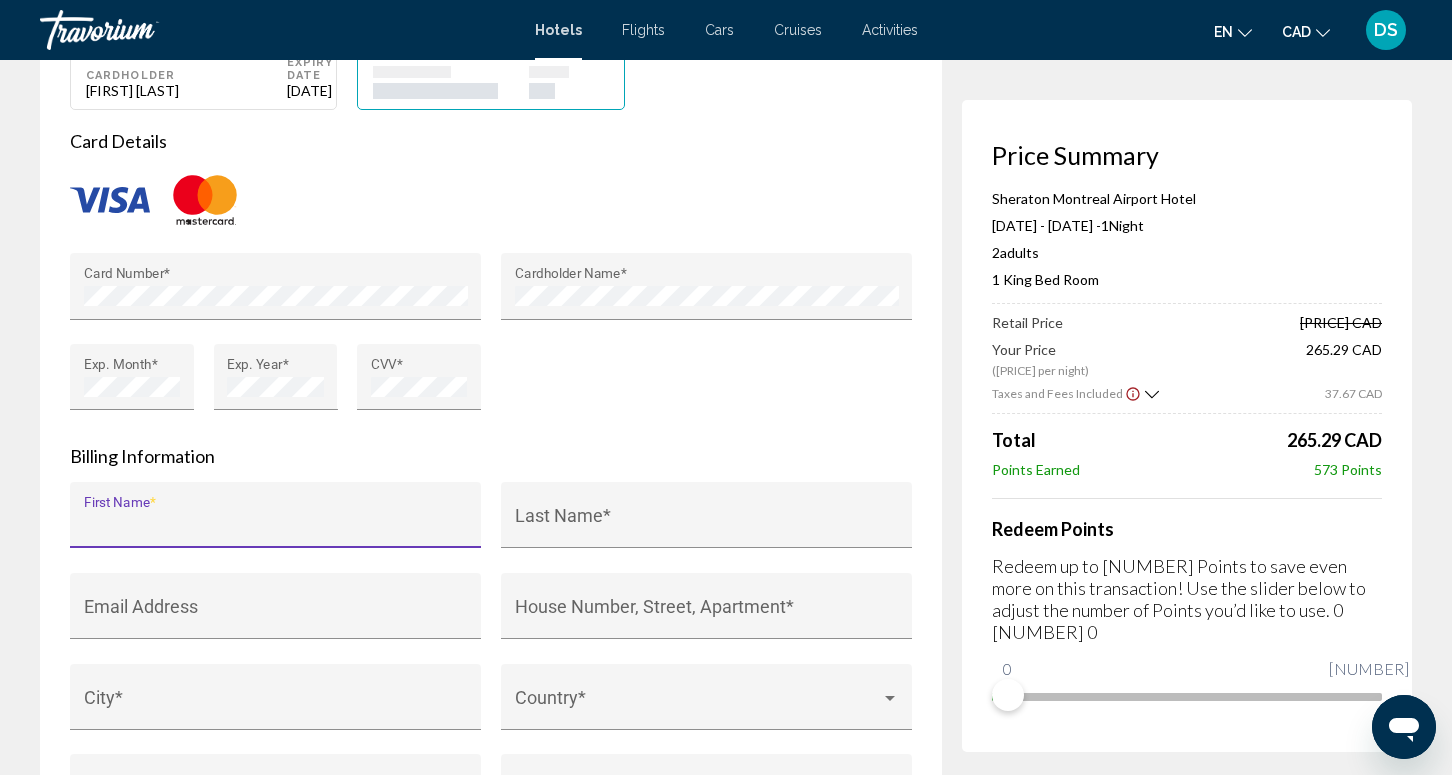 click on "First Name  *" at bounding box center (276, 525) 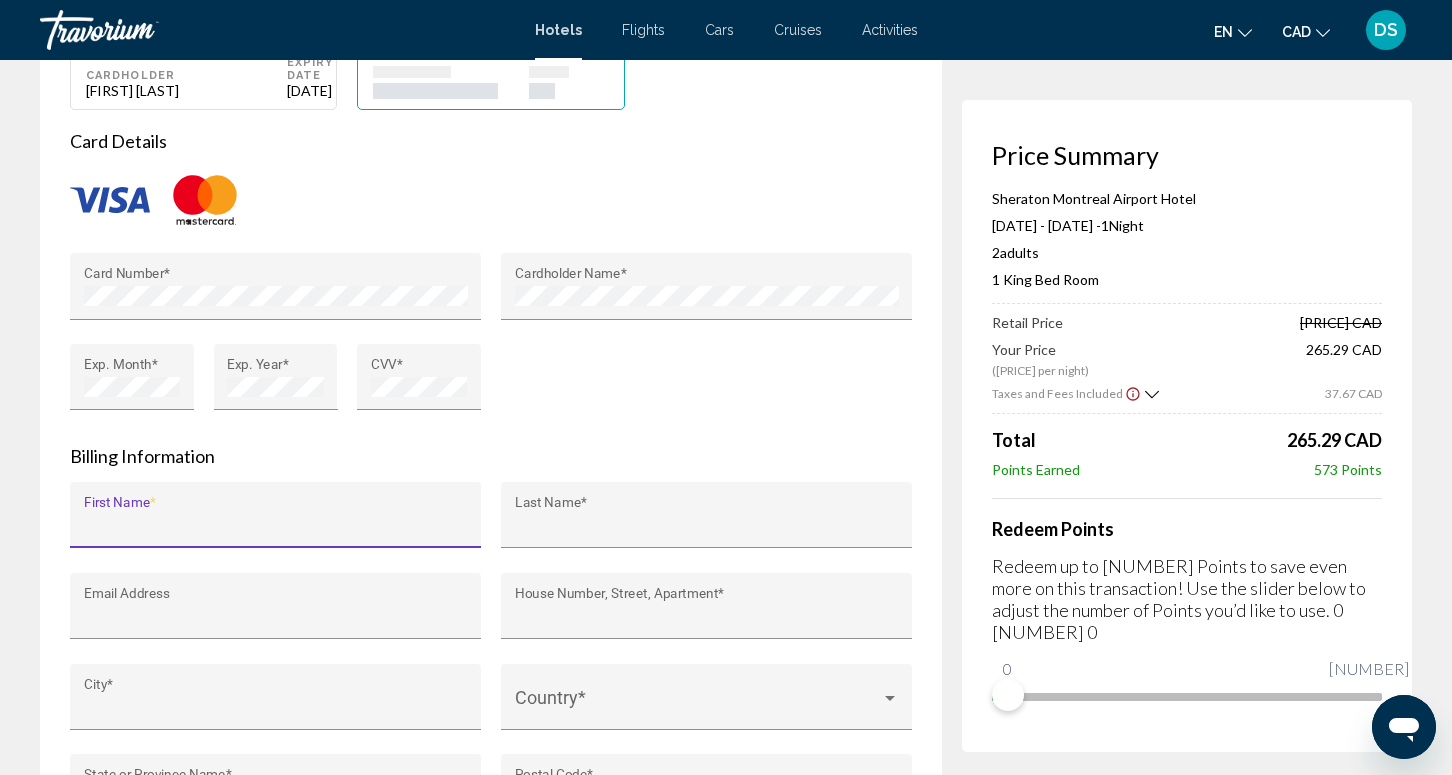 type on "*****" 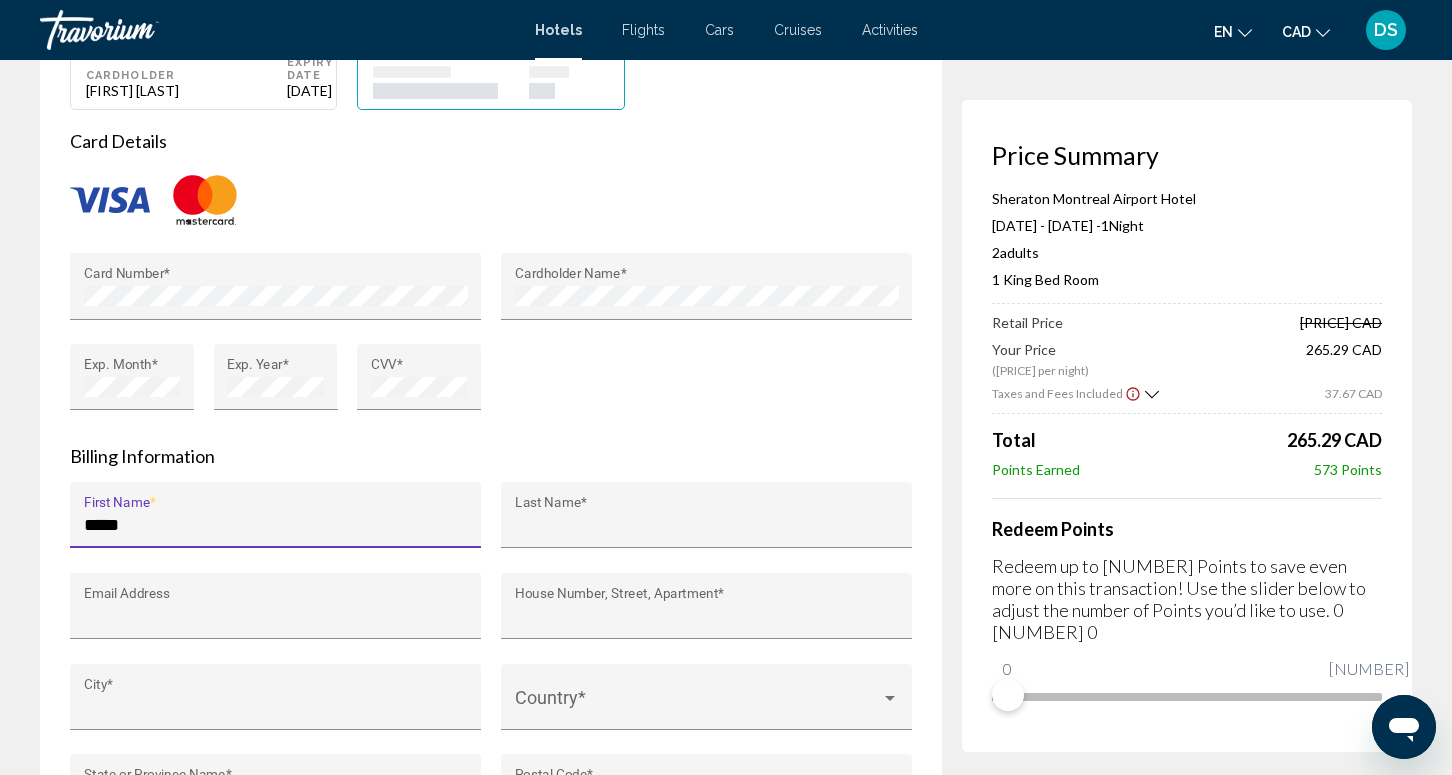 type on "*********" 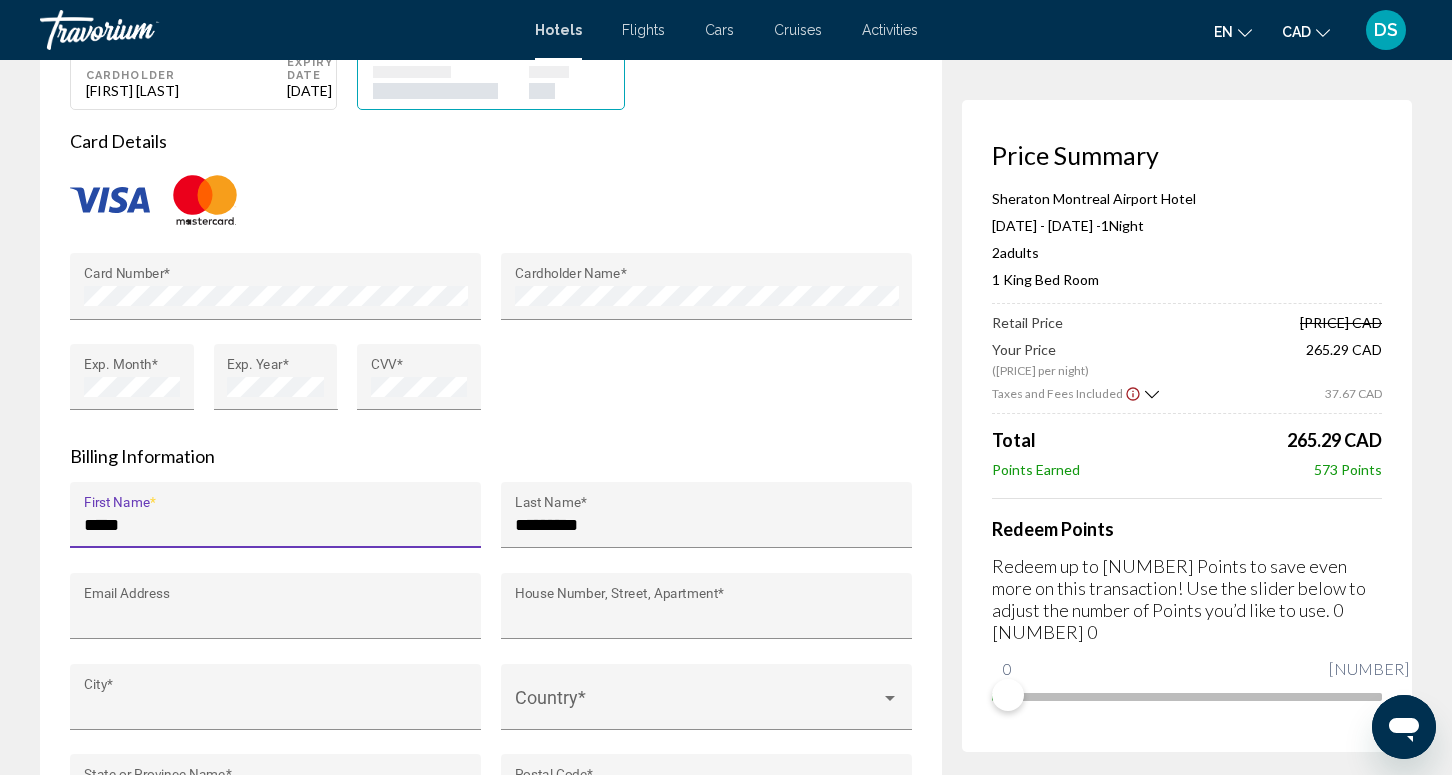 type on "**********" 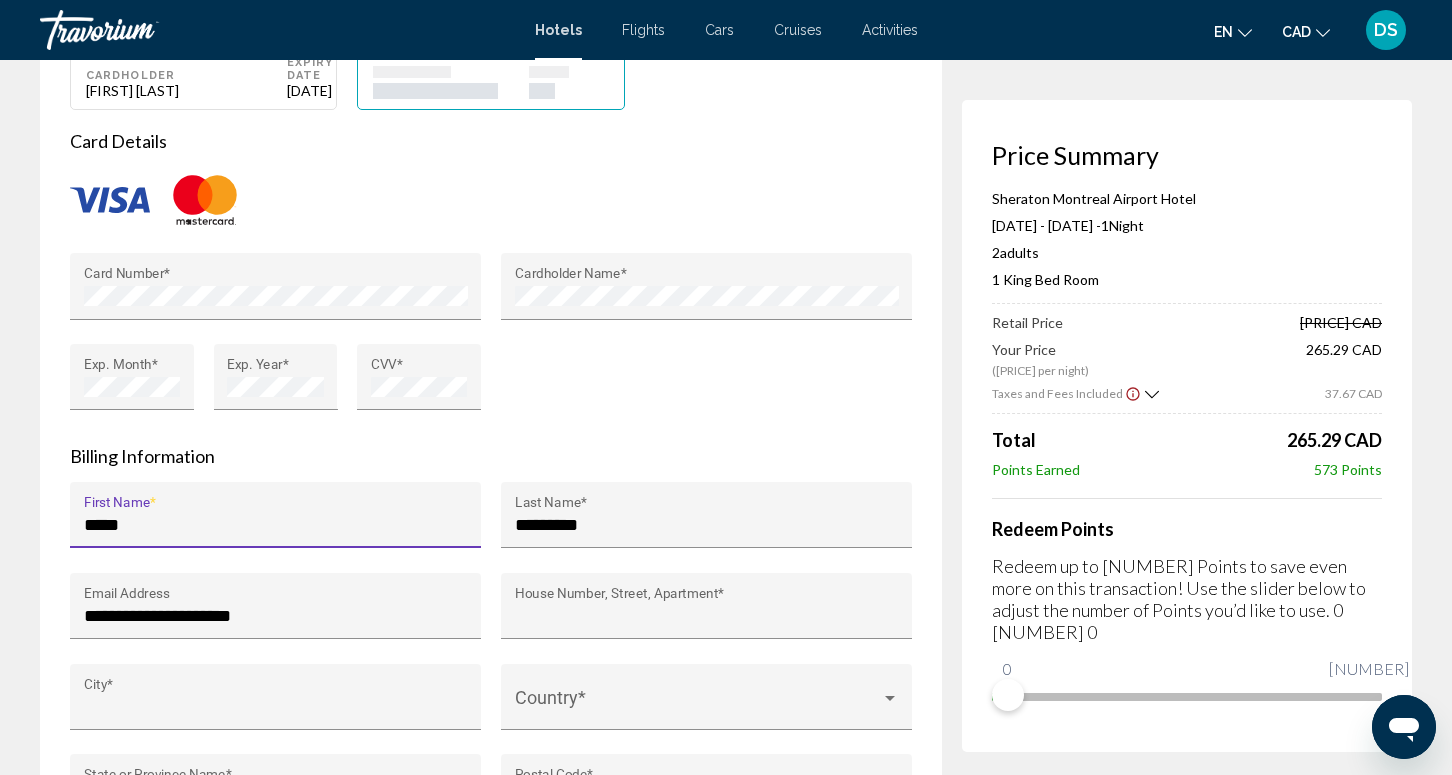 type on "**********" 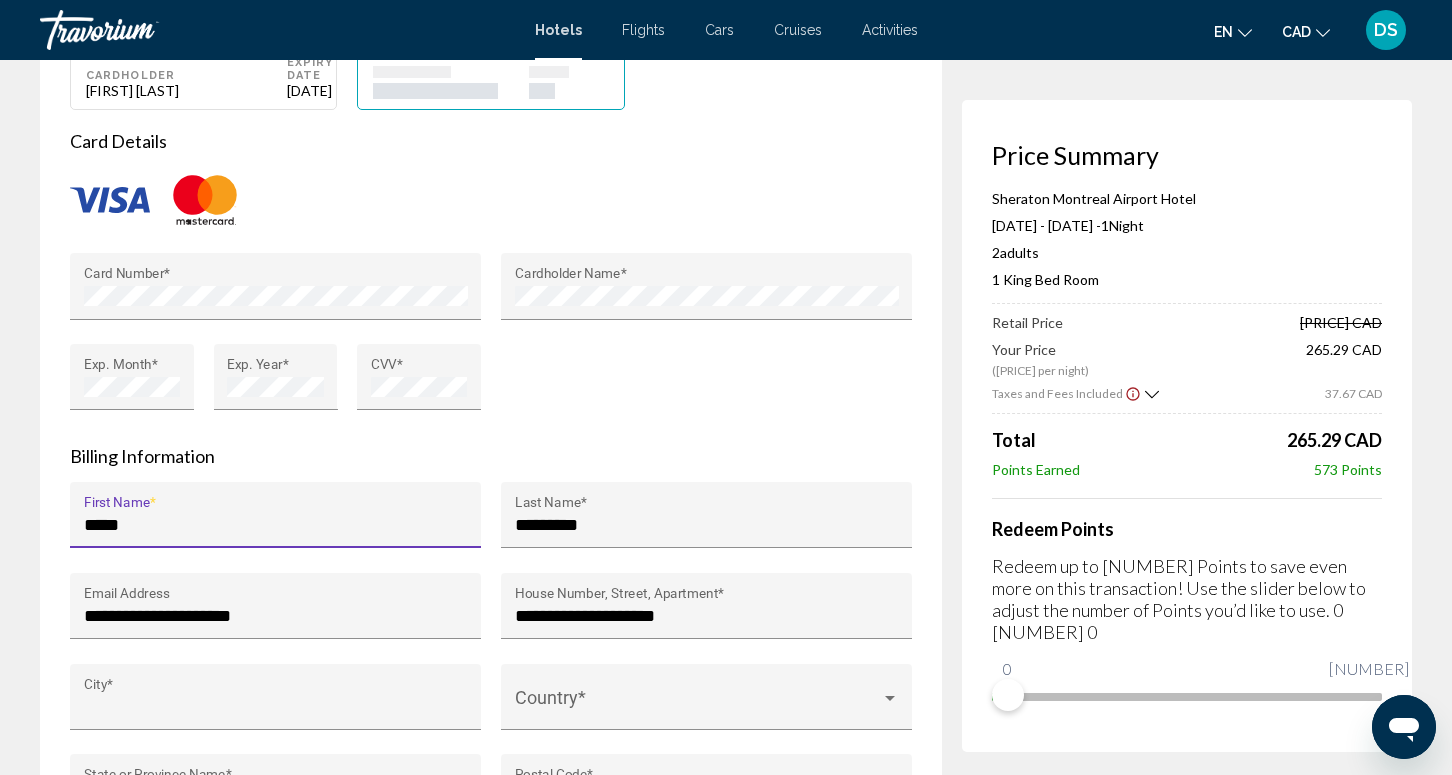 type on "*******" 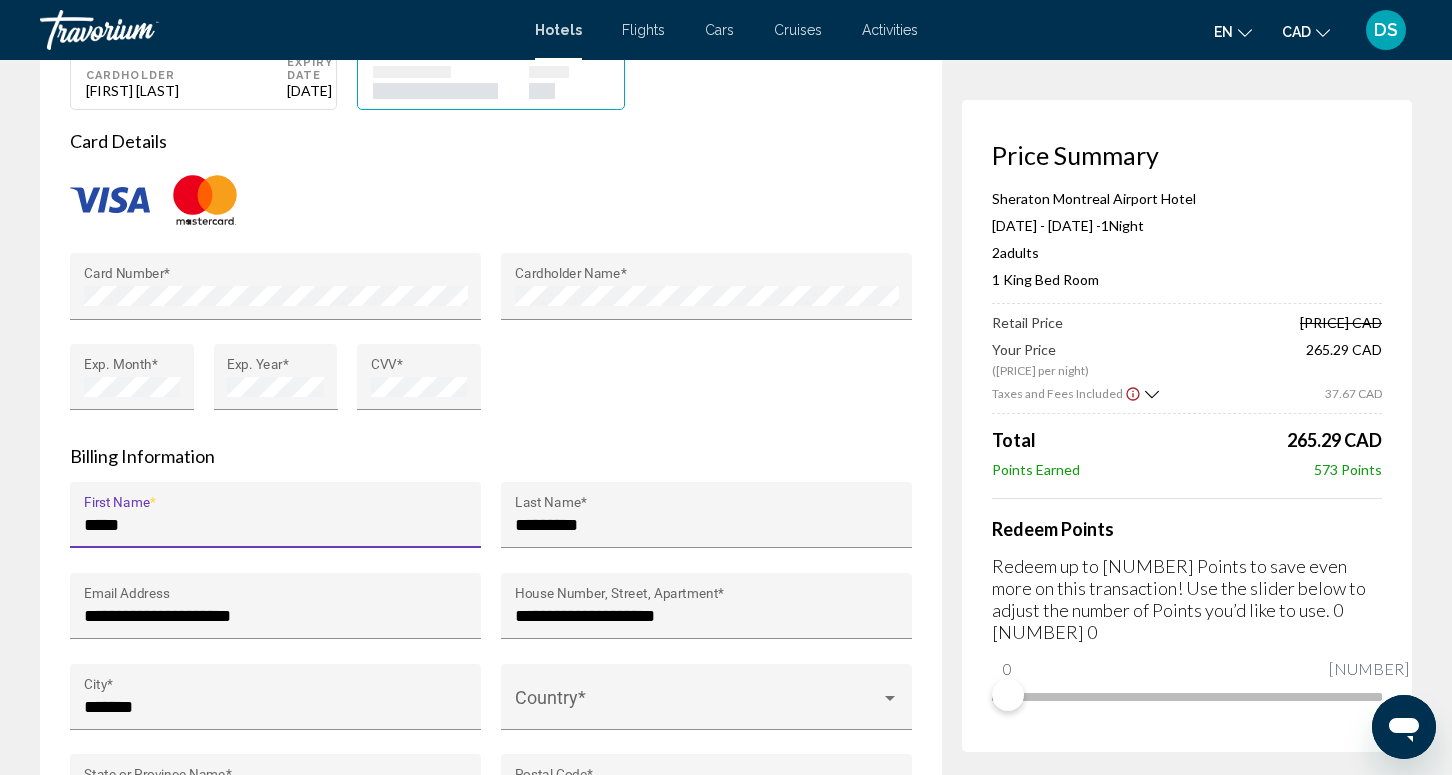type on "**" 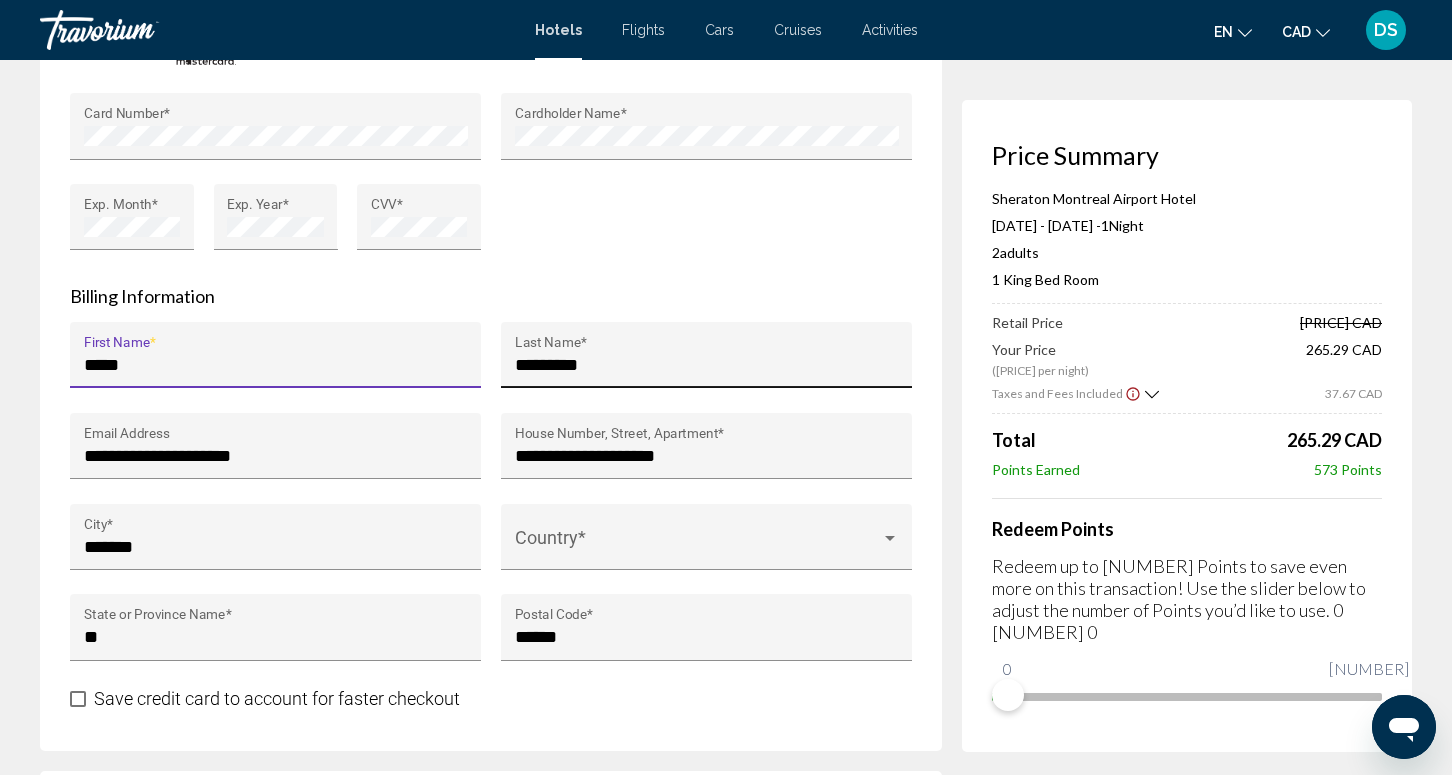 scroll, scrollTop: 2133, scrollLeft: 0, axis: vertical 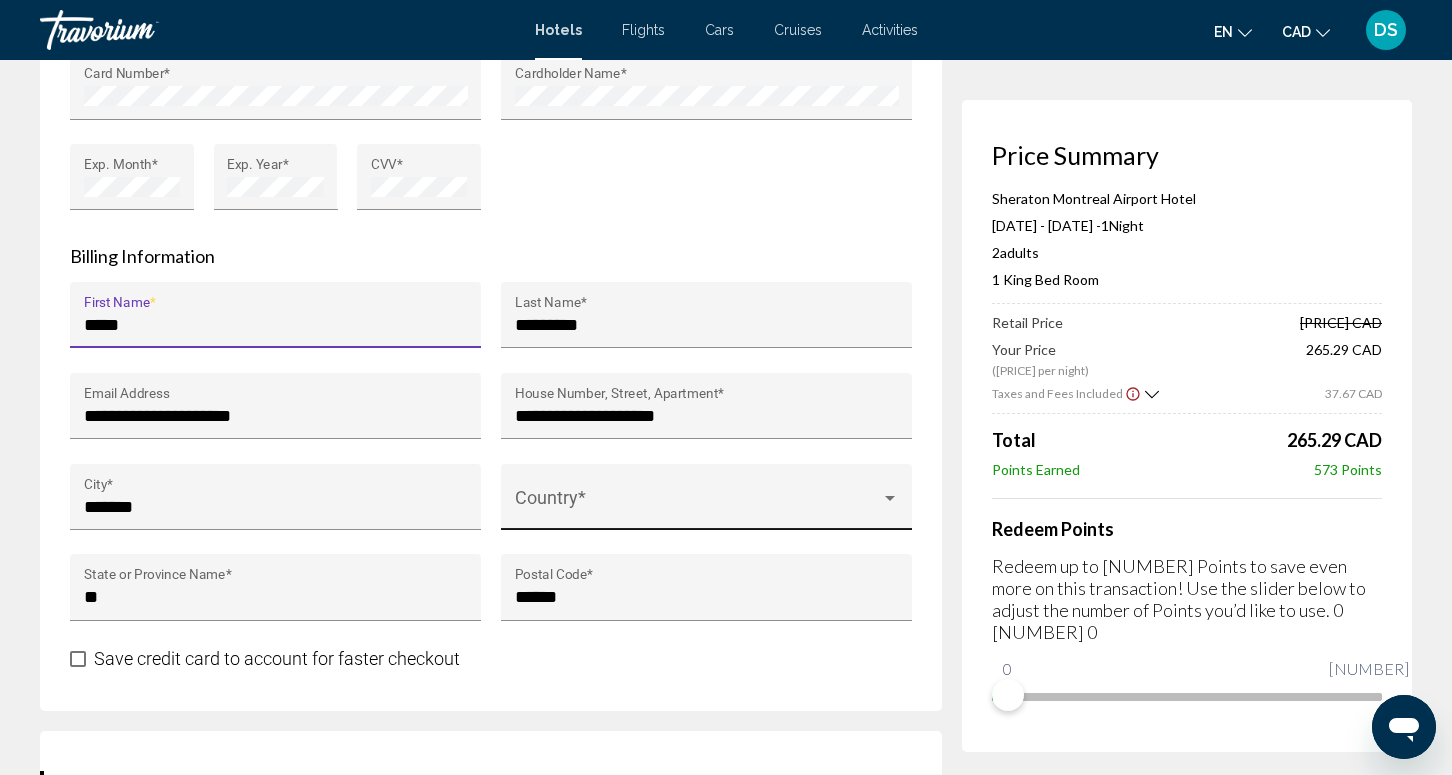click on "Country  *" at bounding box center (707, 503) 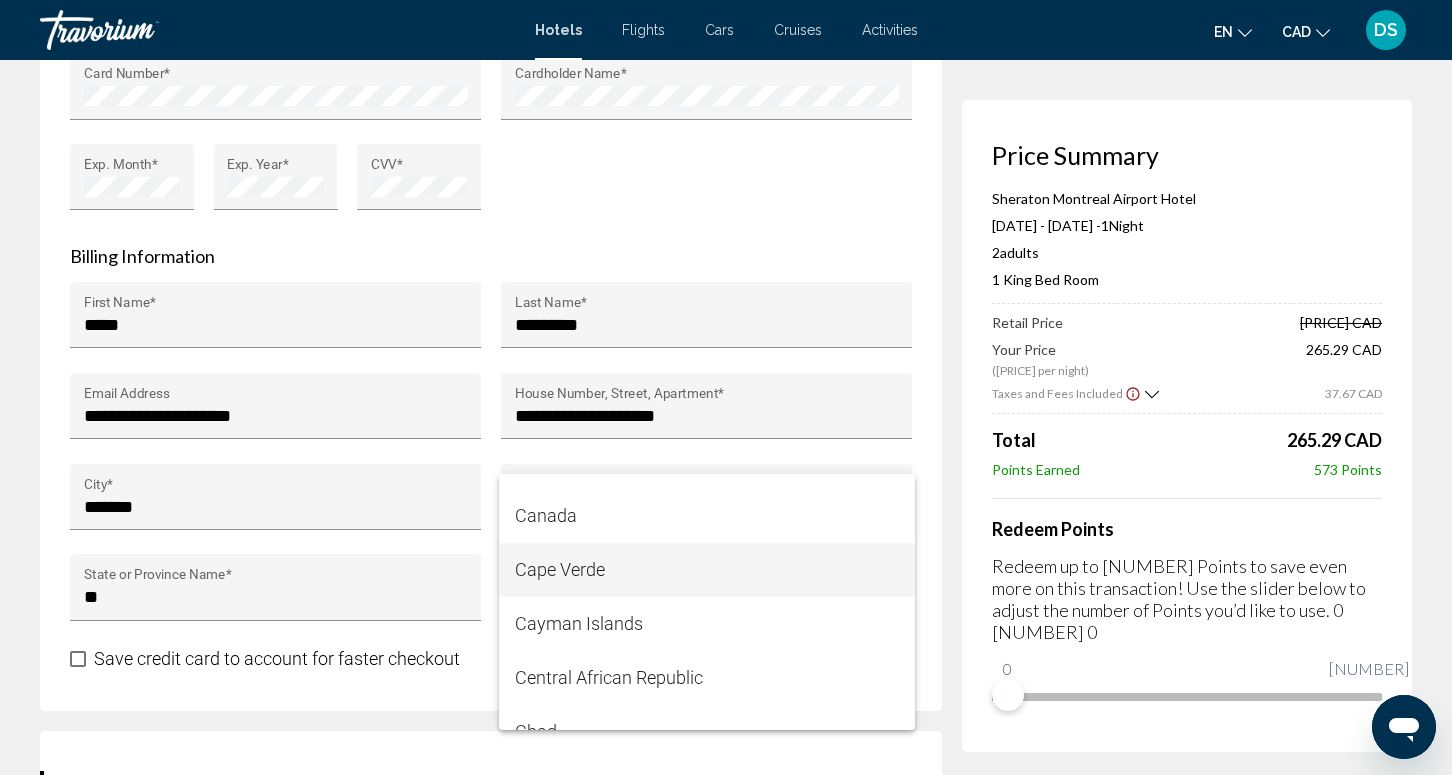 scroll, scrollTop: 2200, scrollLeft: 0, axis: vertical 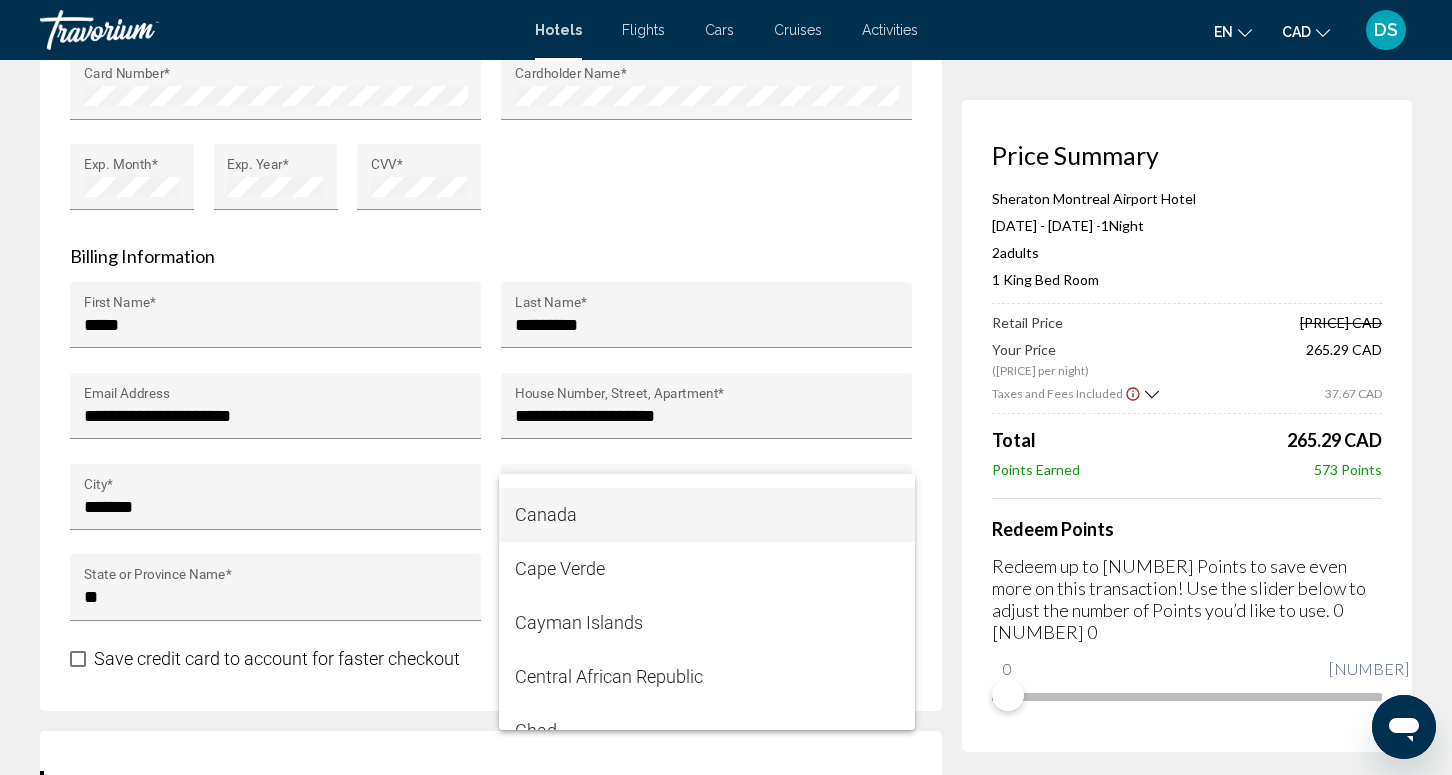click on "Canada" at bounding box center (707, 515) 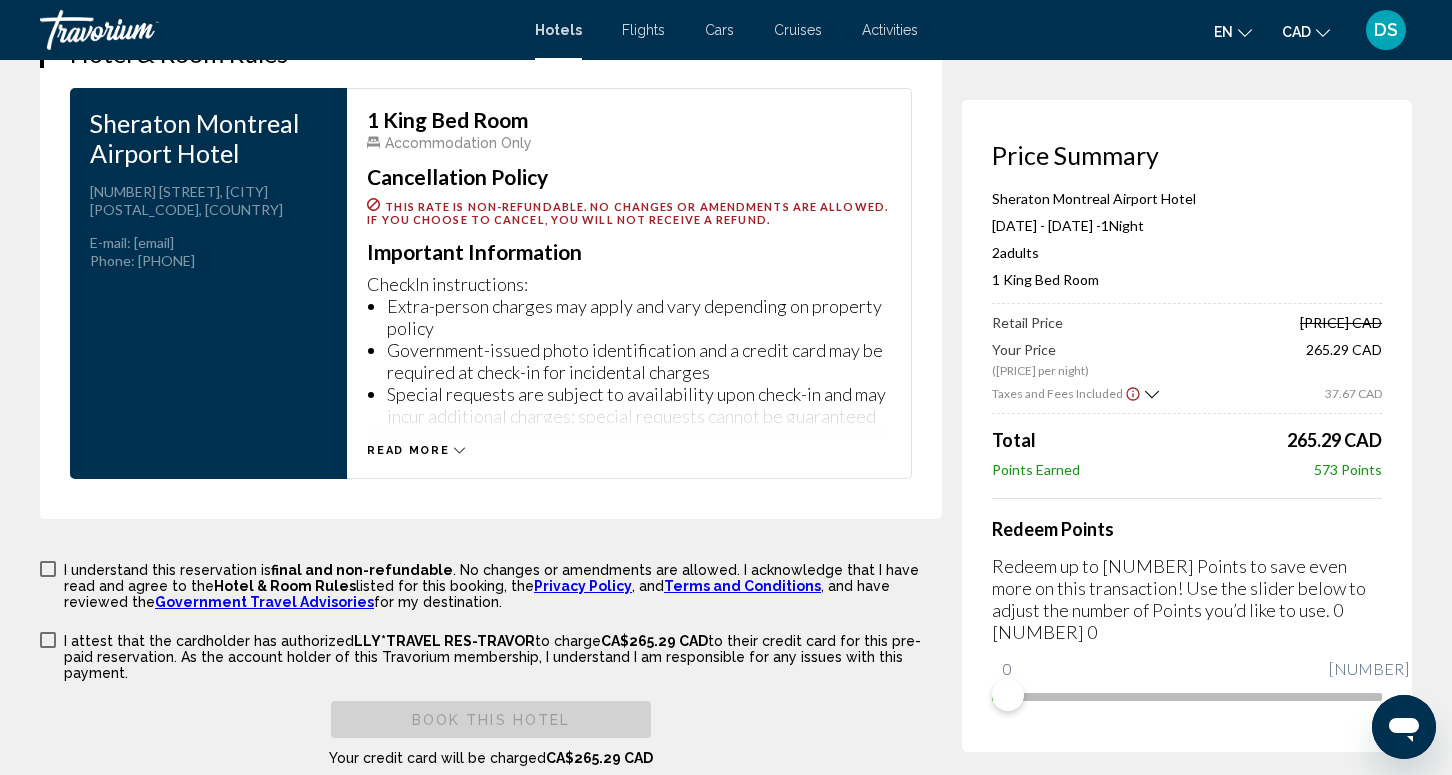 scroll, scrollTop: 2878, scrollLeft: 0, axis: vertical 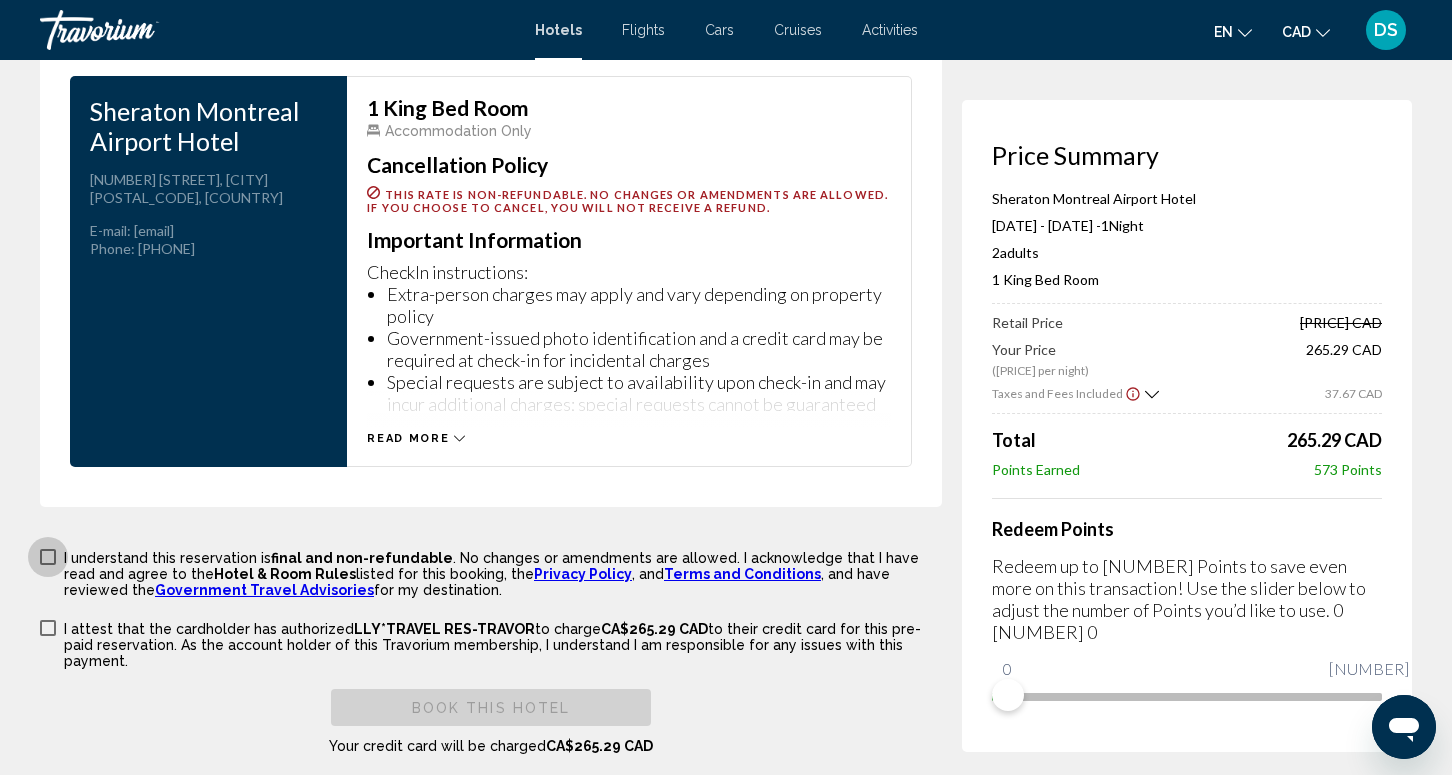 click at bounding box center [48, 557] 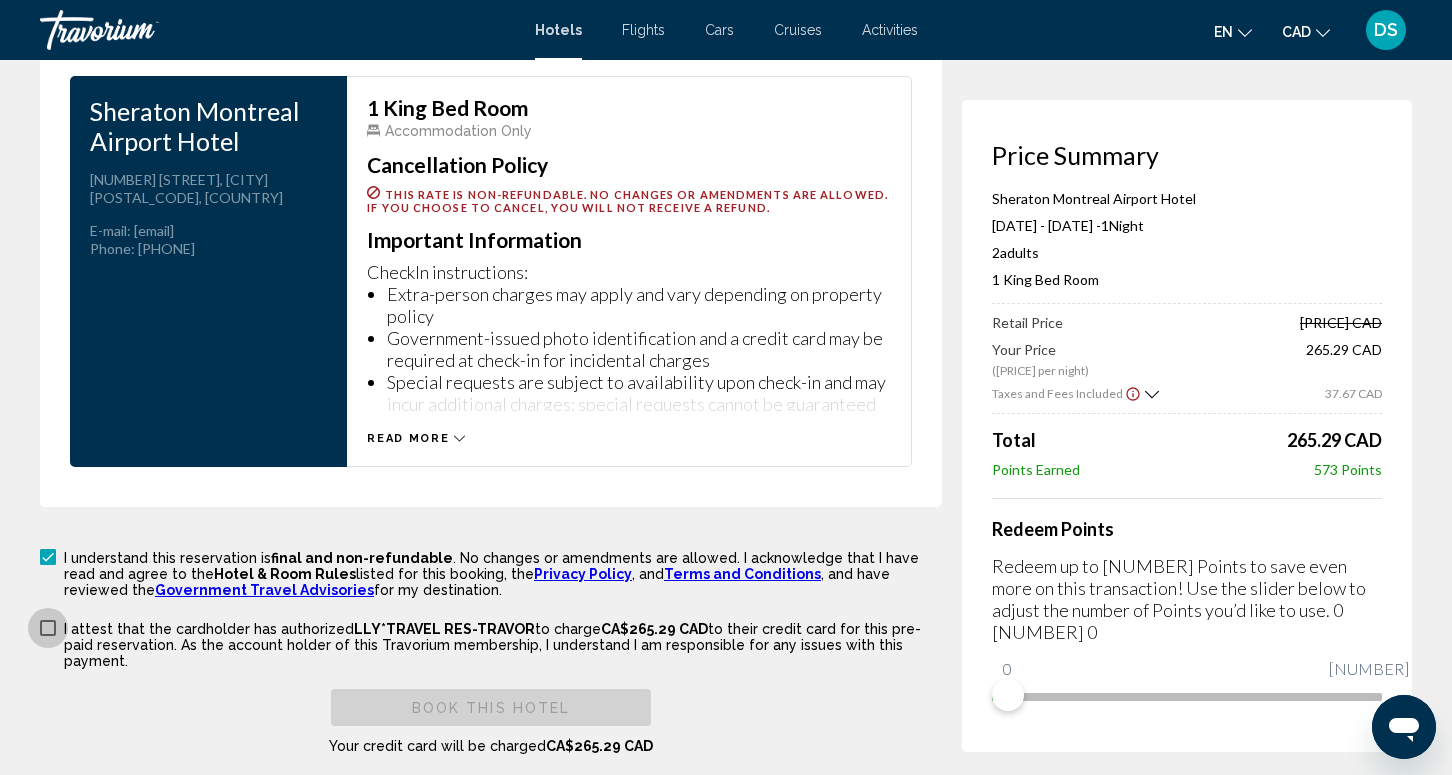 click at bounding box center [48, 628] 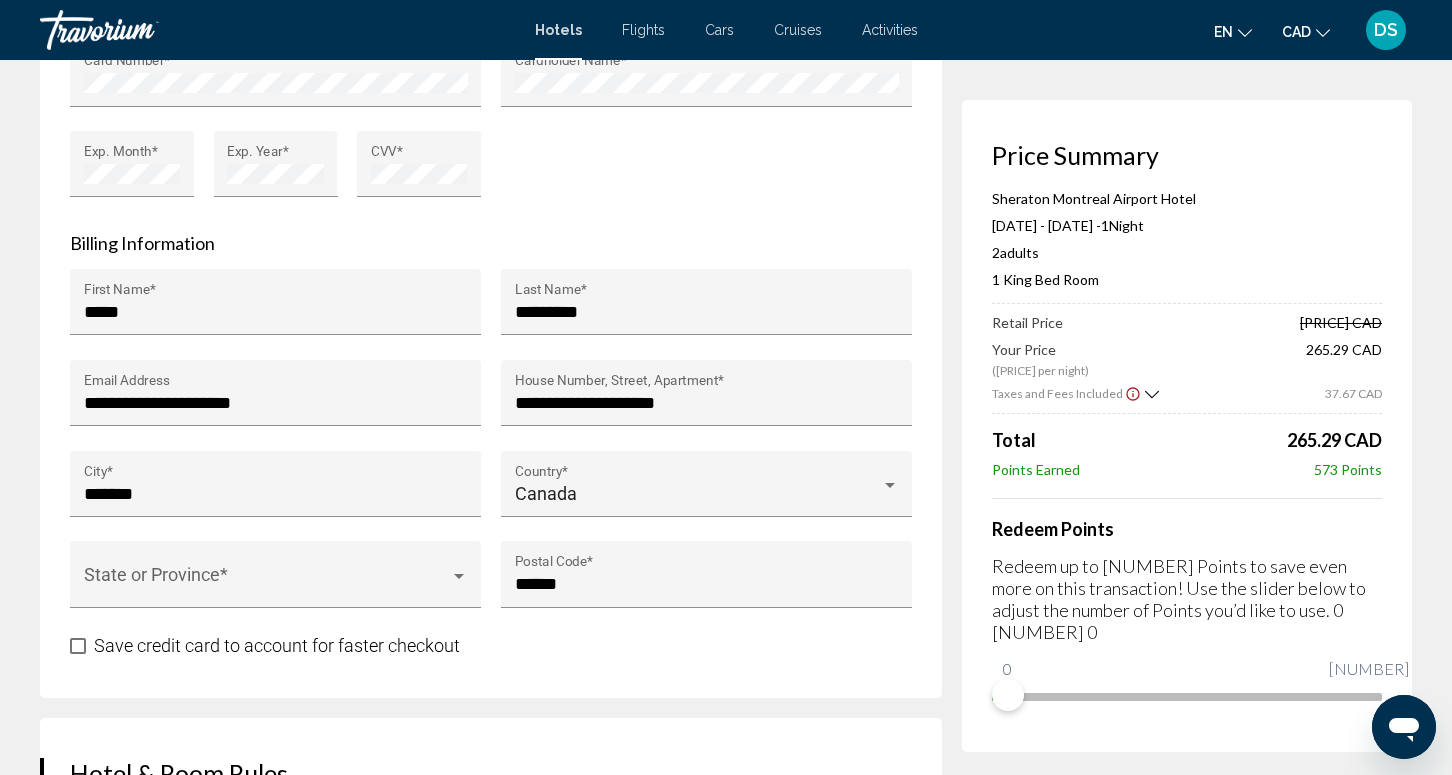 scroll, scrollTop: 2144, scrollLeft: 0, axis: vertical 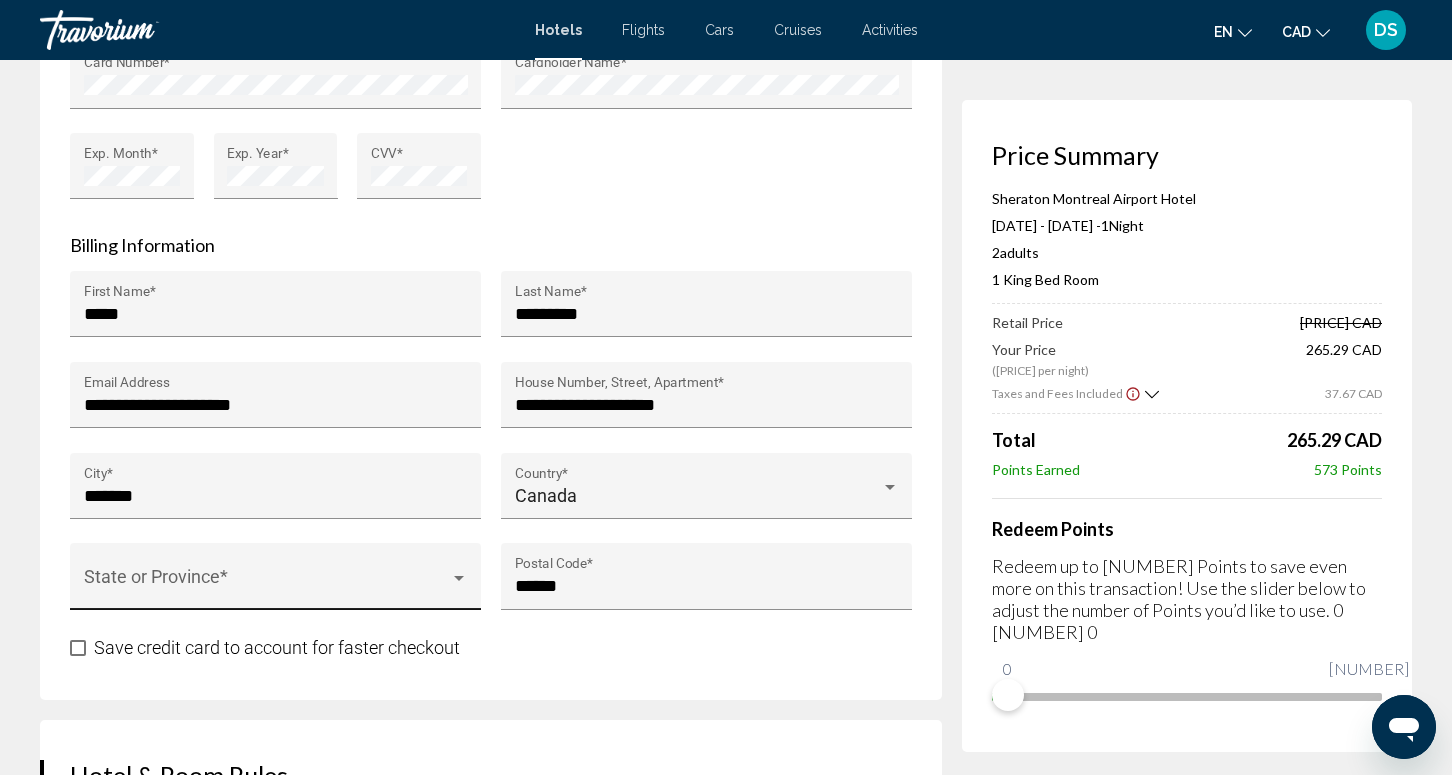 click on "State or Province  *" at bounding box center [276, 583] 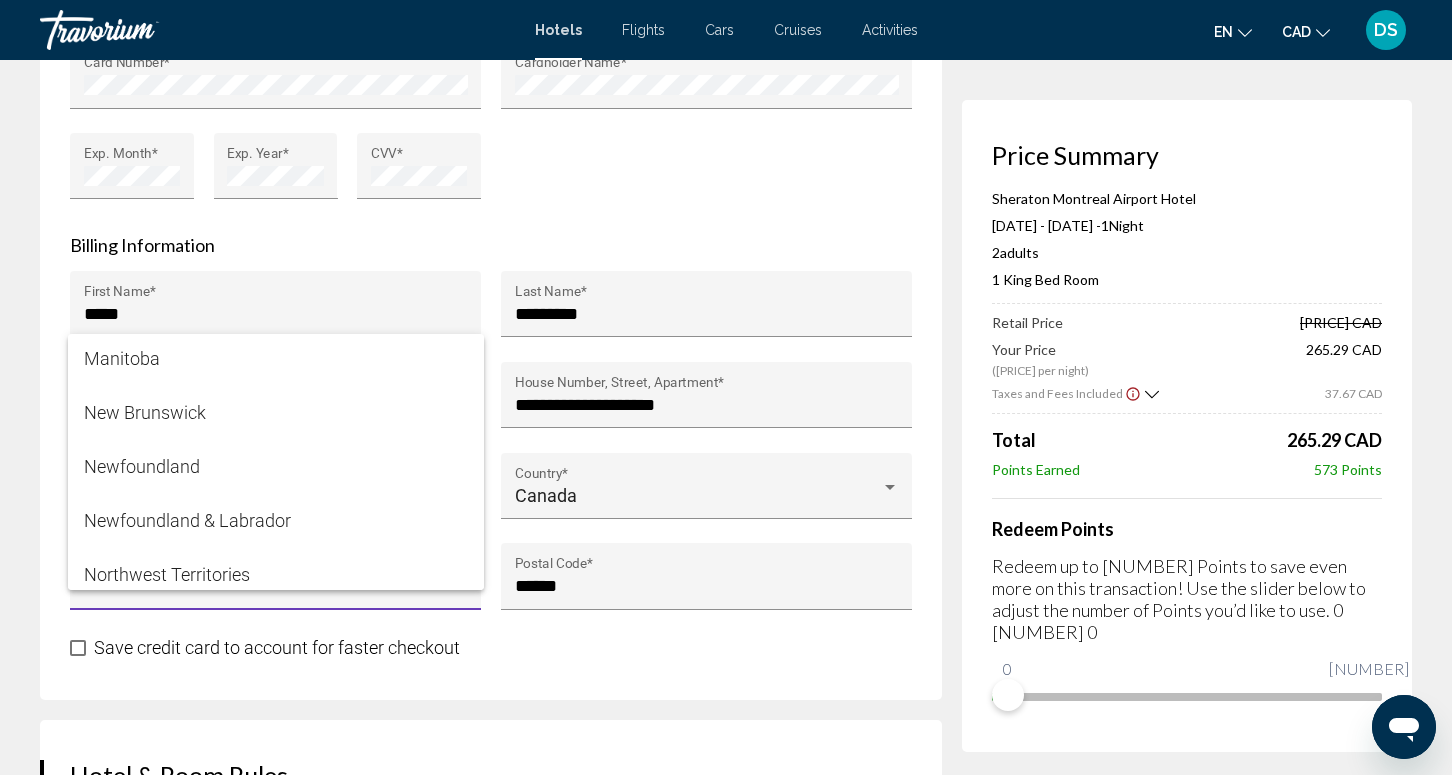 scroll, scrollTop: 400, scrollLeft: 0, axis: vertical 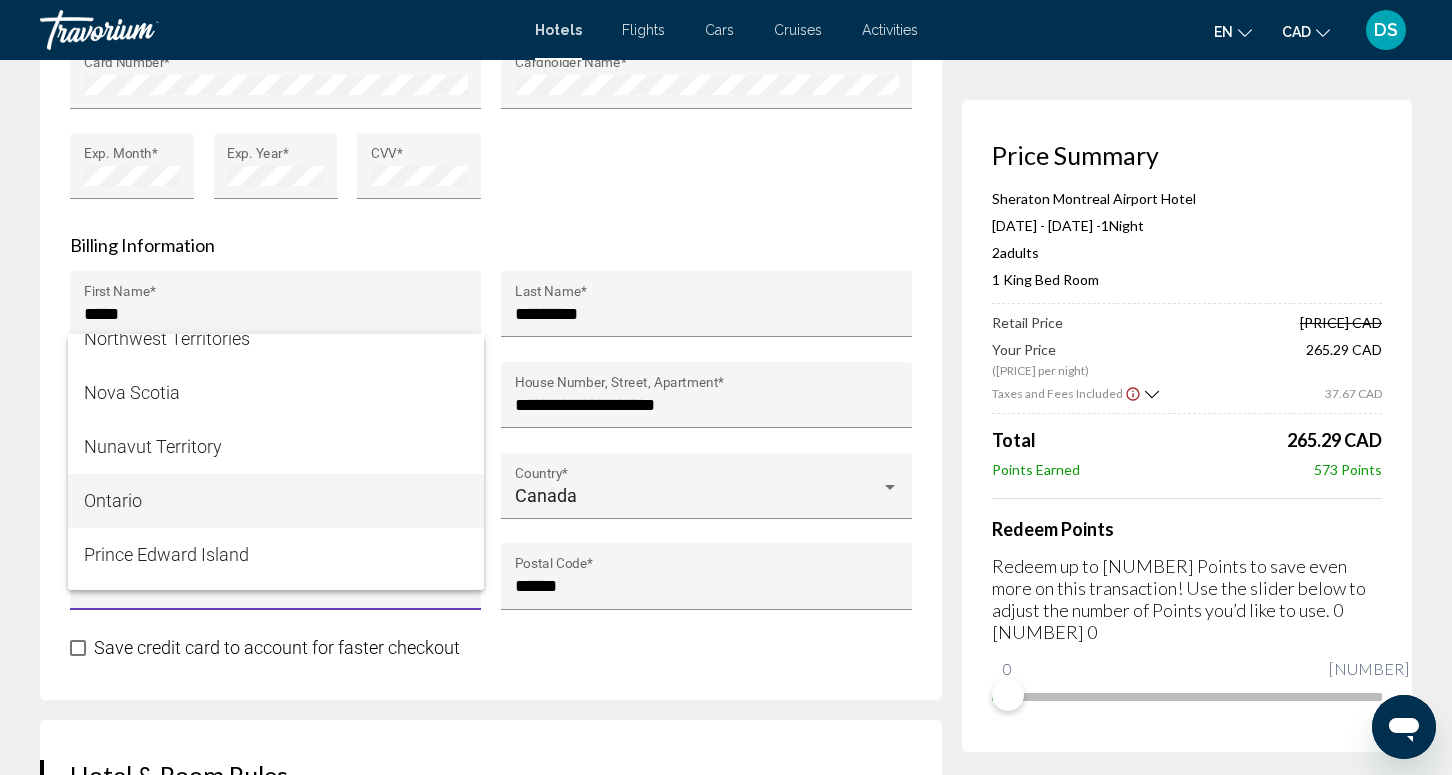 click on "Ontario" at bounding box center (276, 501) 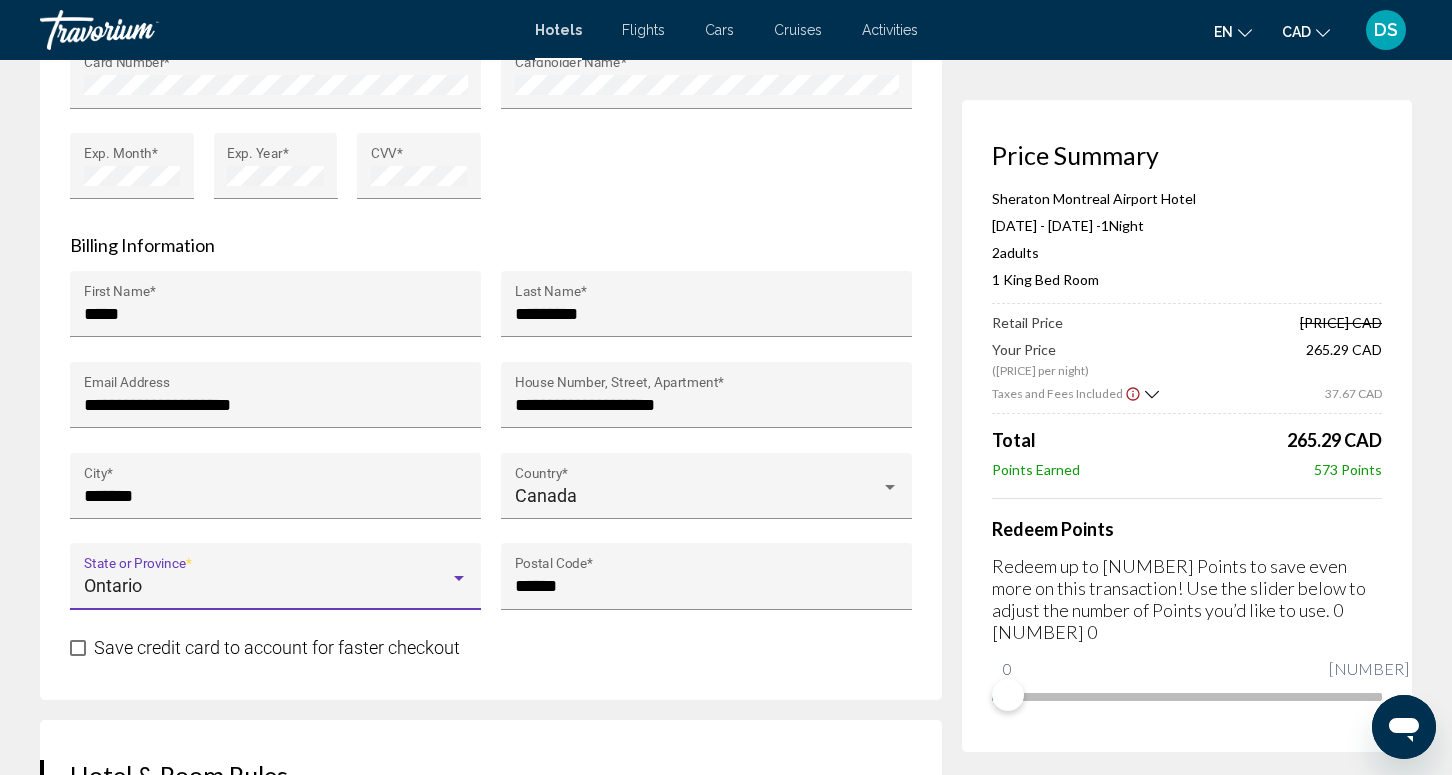 click at bounding box center (78, 648) 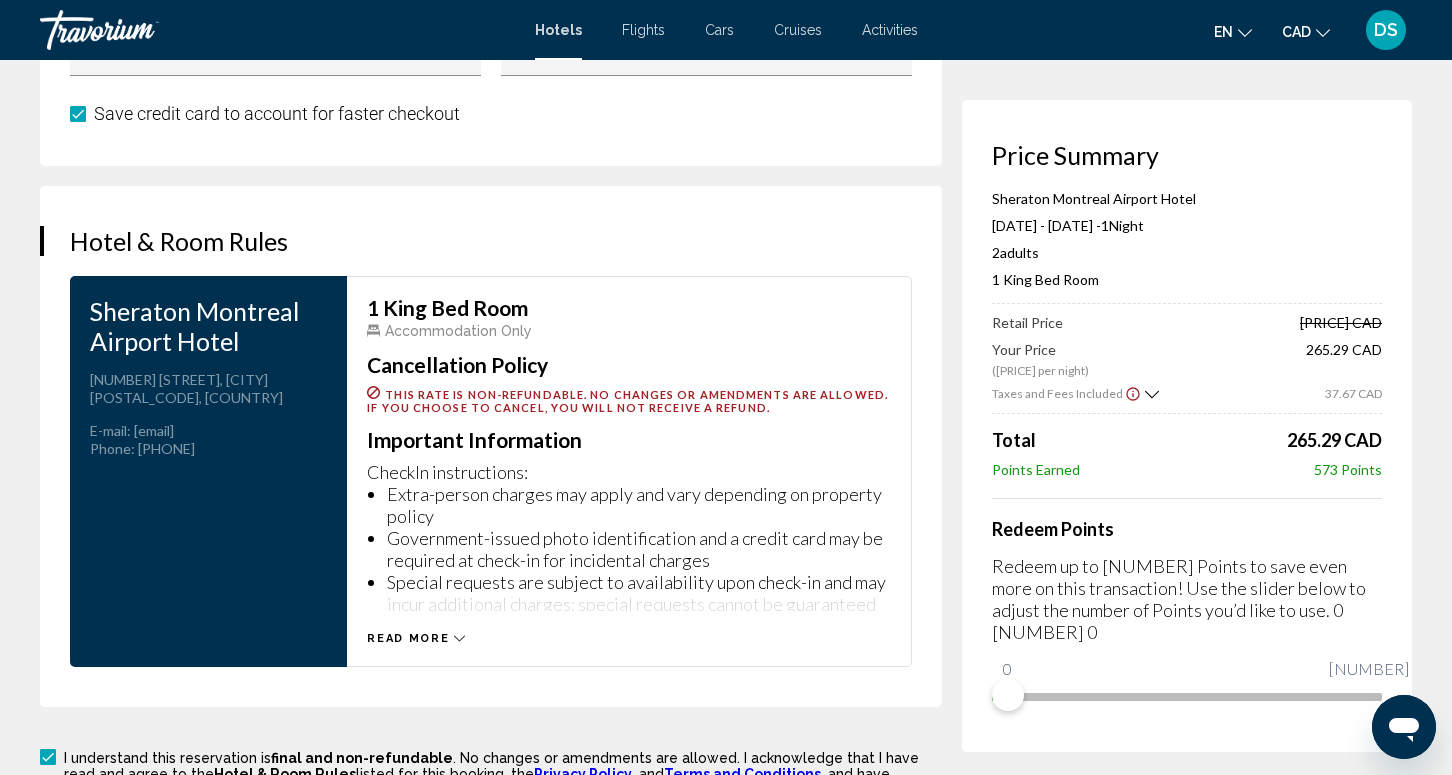 scroll, scrollTop: 2878, scrollLeft: 0, axis: vertical 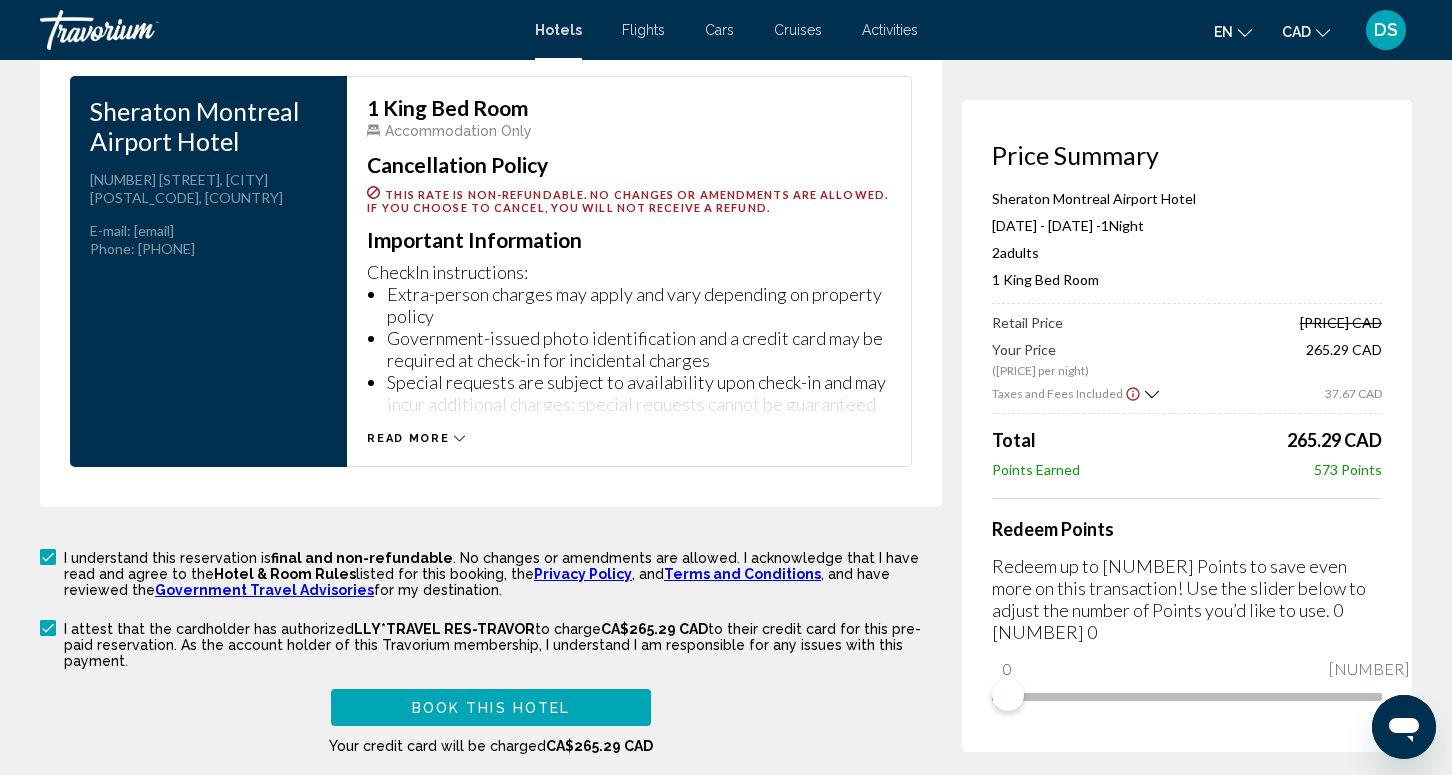 click on "Book this hotel" at bounding box center (491, 707) 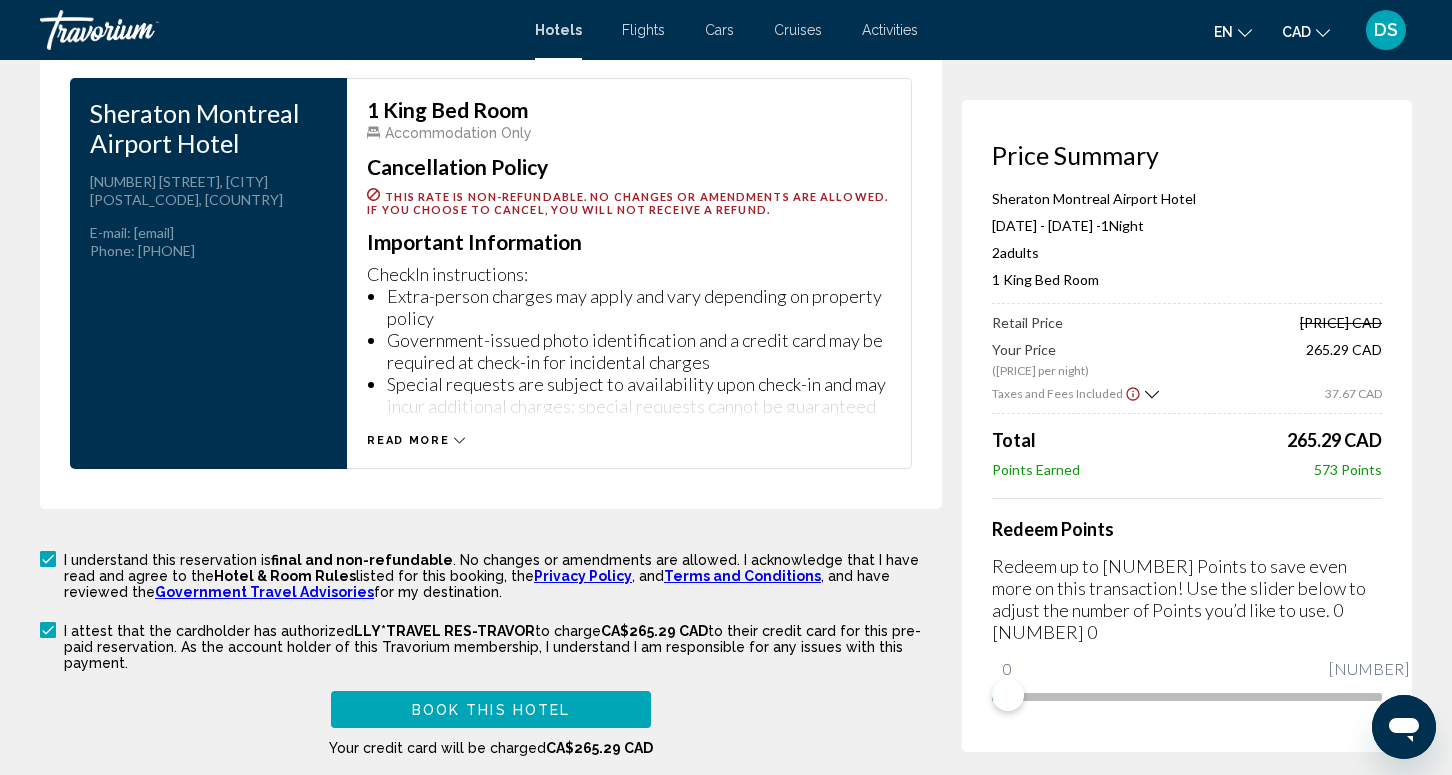 scroll, scrollTop: 2972, scrollLeft: 0, axis: vertical 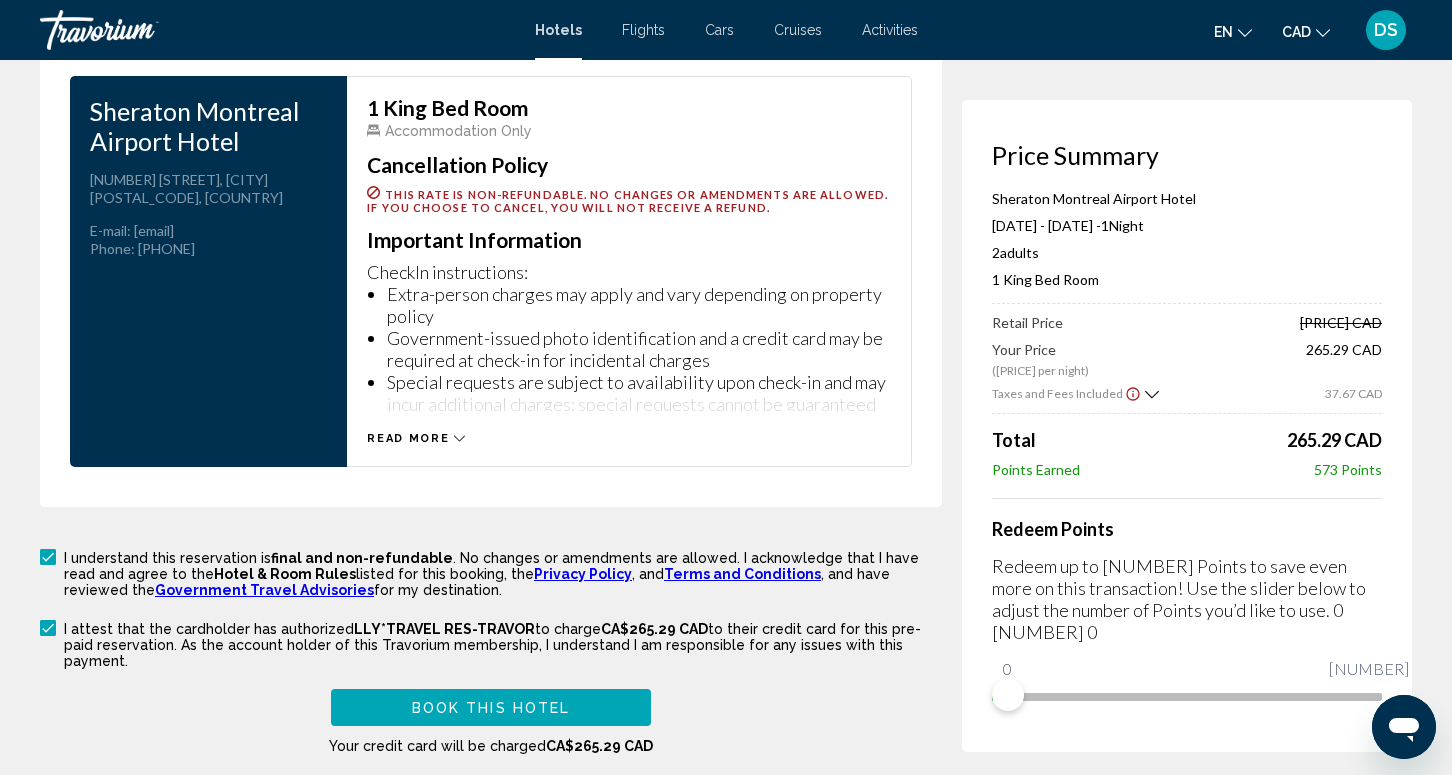 click on "Book this hotel" at bounding box center [491, 707] 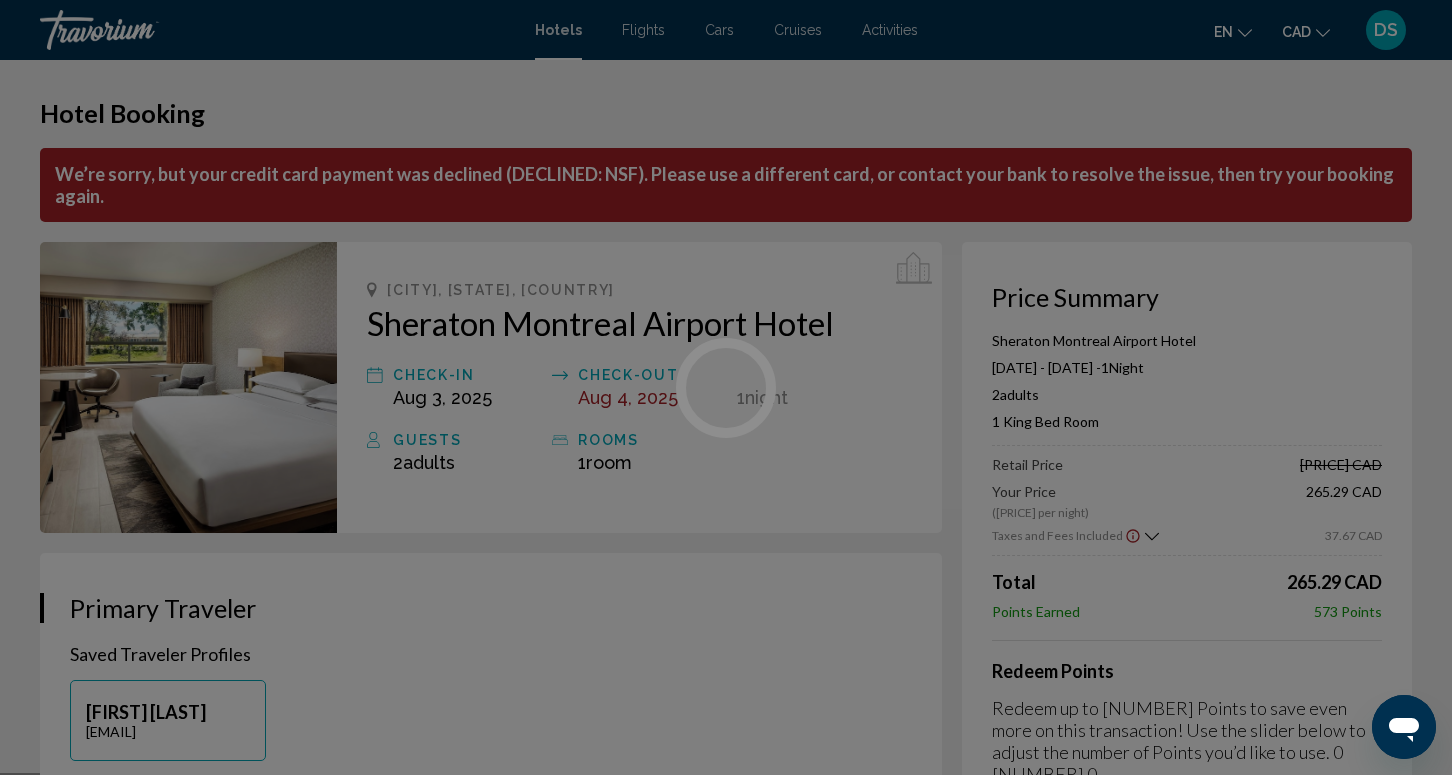 scroll, scrollTop: 0, scrollLeft: 0, axis: both 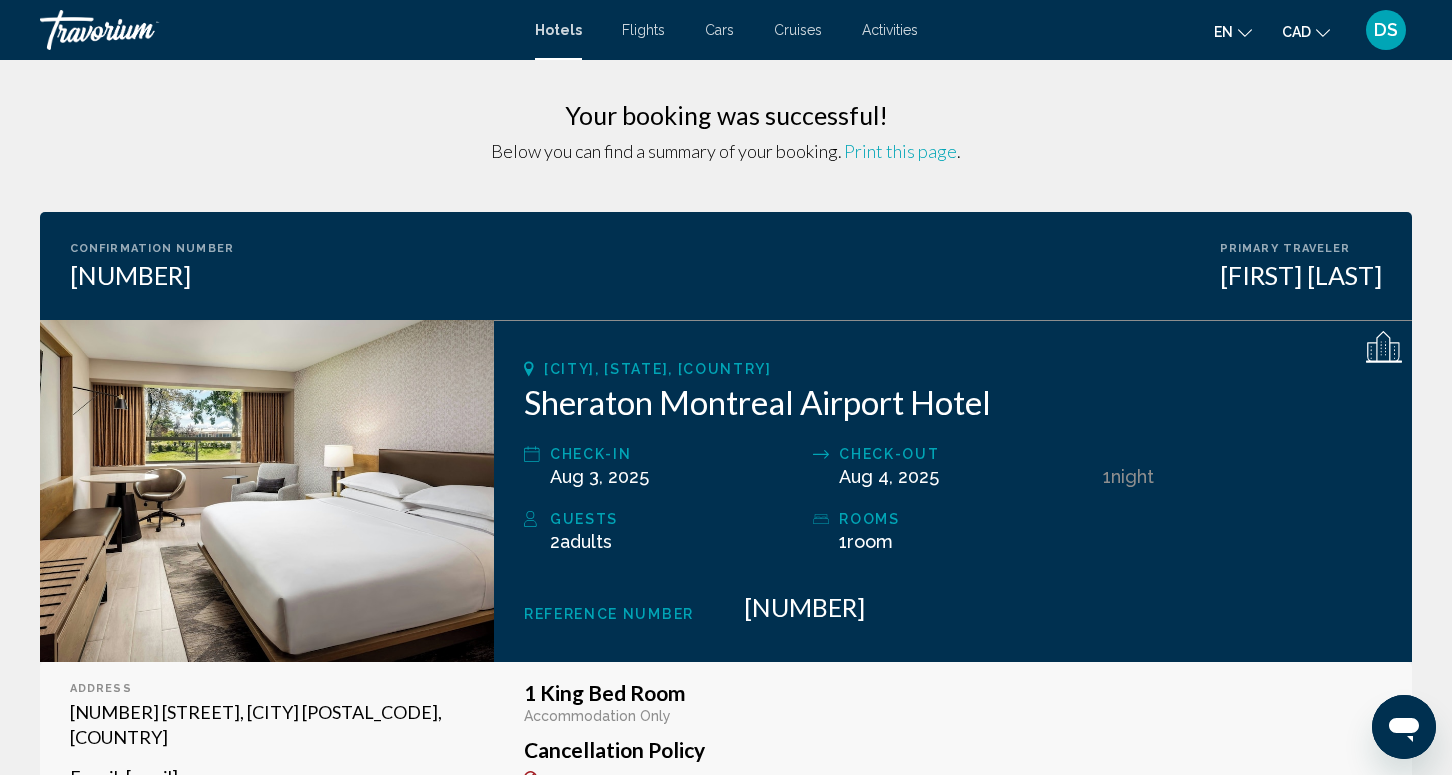 click on "DS" at bounding box center (1386, 30) 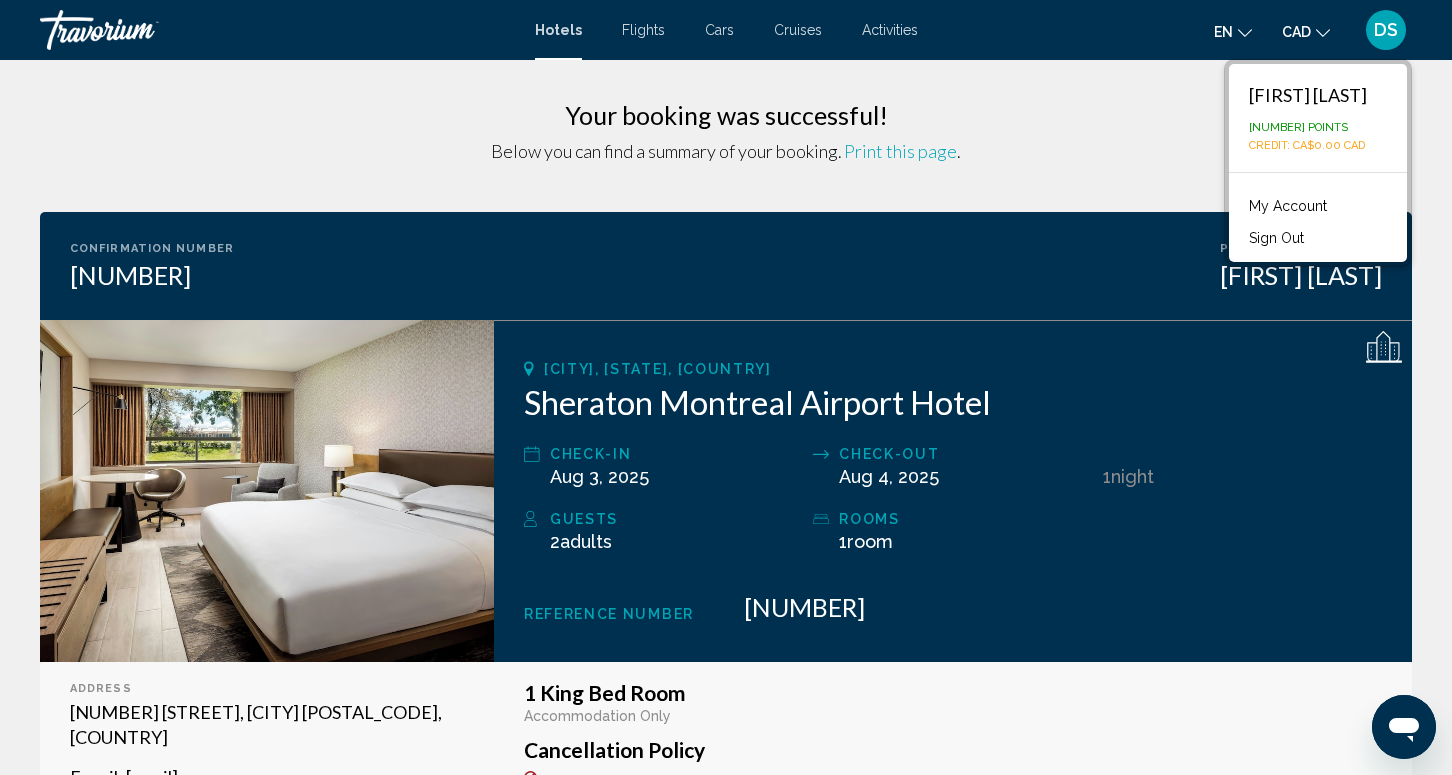 click on "Sign Out" at bounding box center [1276, 238] 